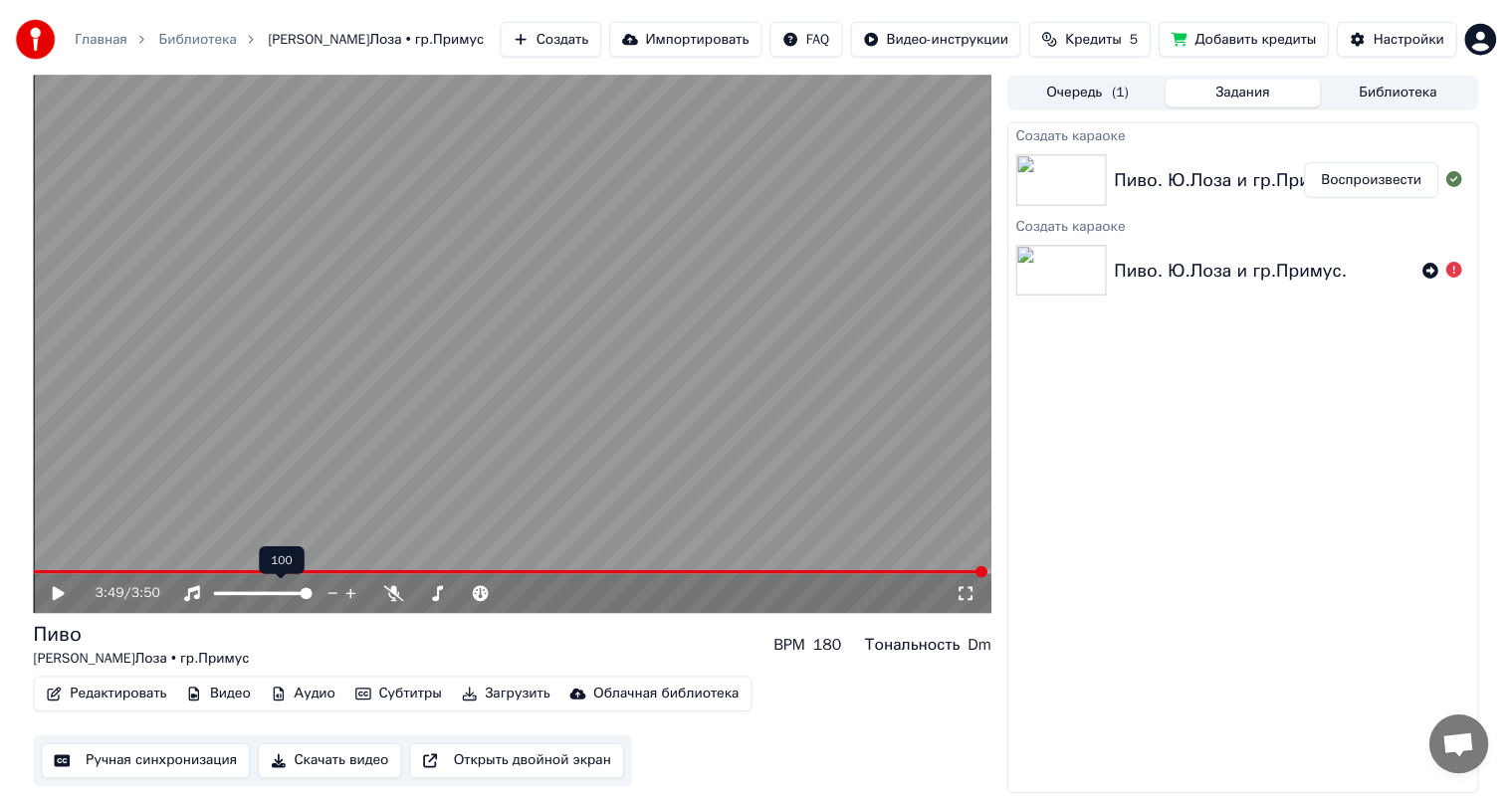 scroll, scrollTop: 0, scrollLeft: 0, axis: both 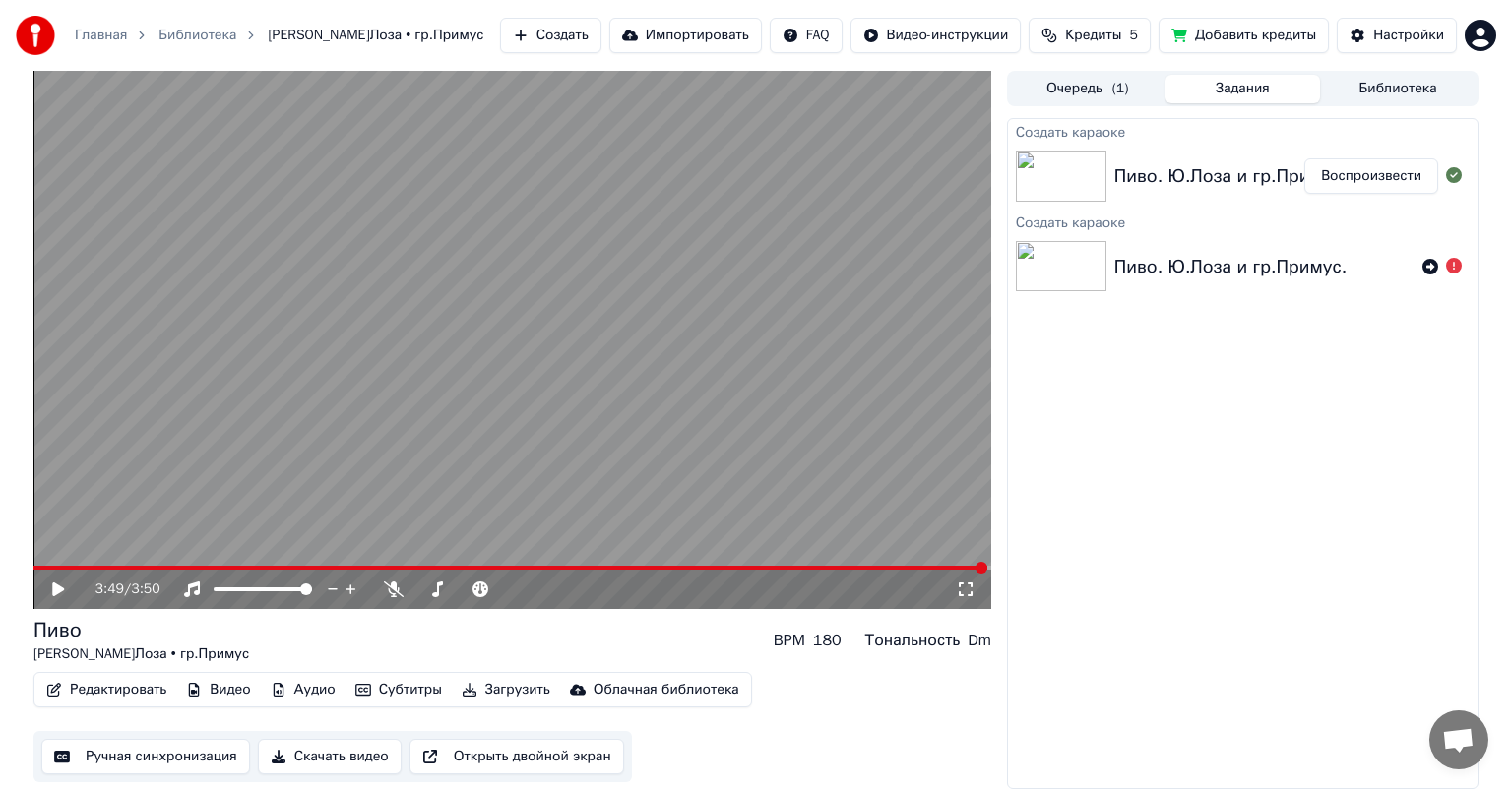 click 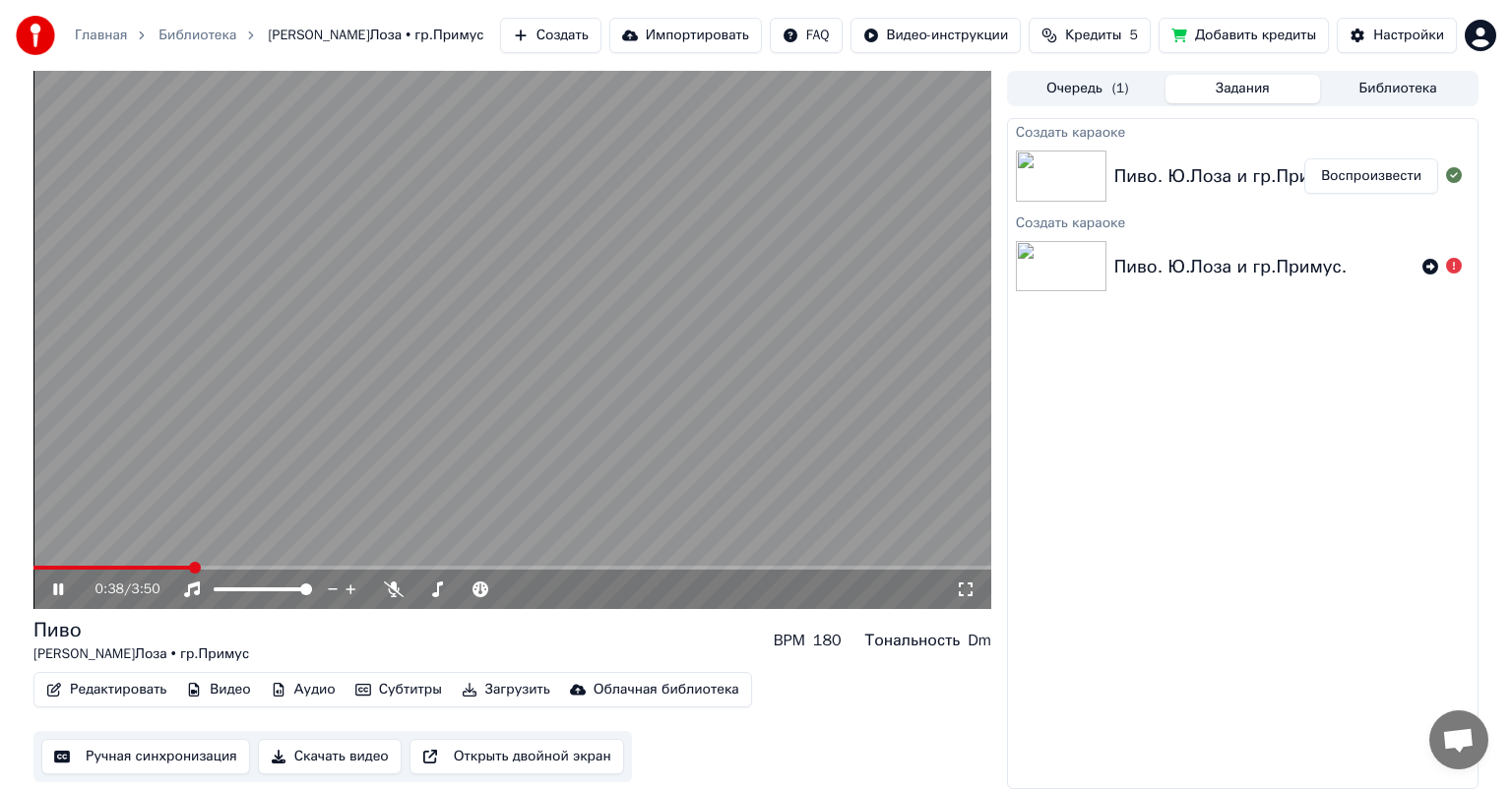 click at bounding box center [195, 568] 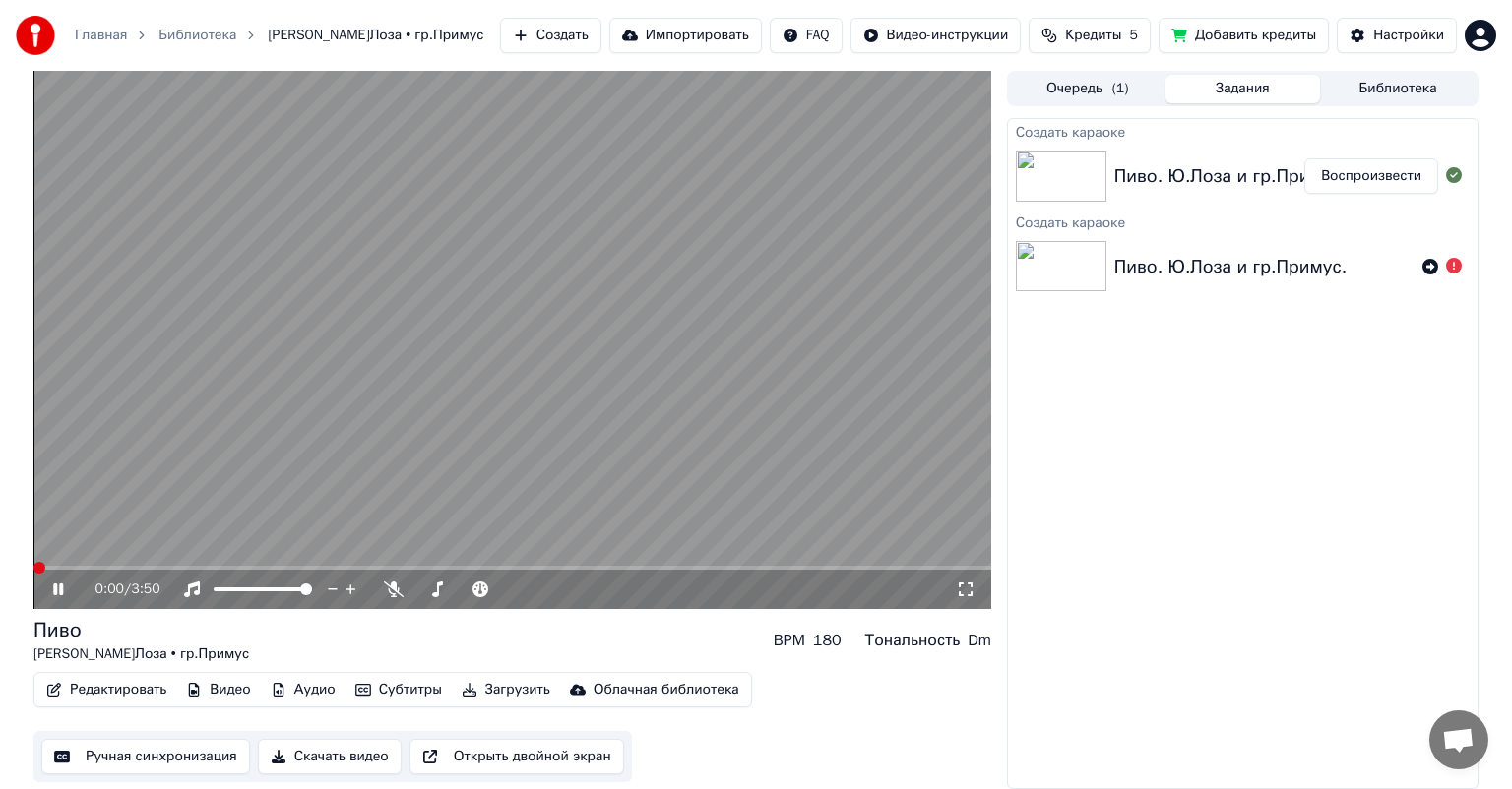 click at bounding box center (39, 568) 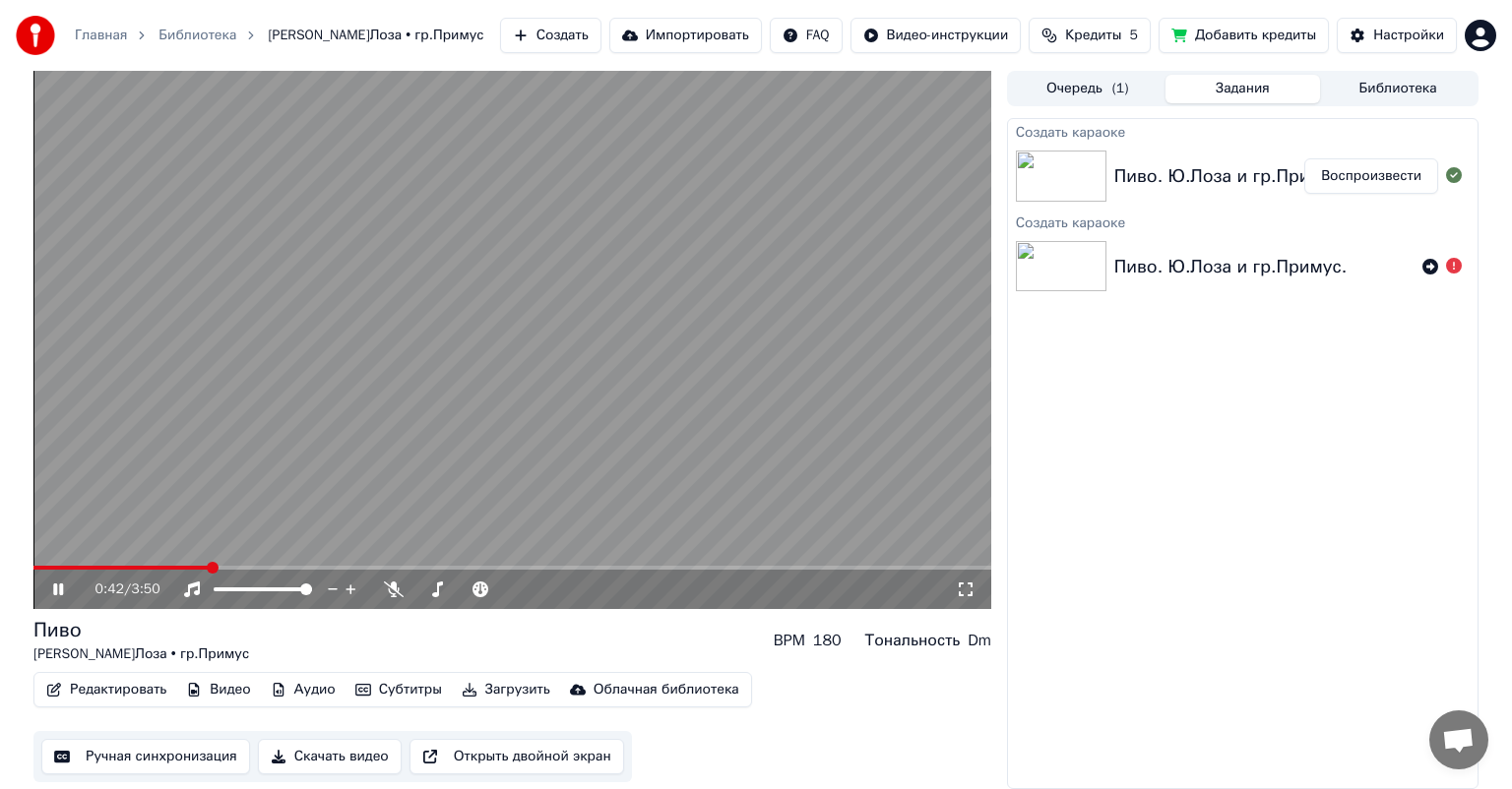 click 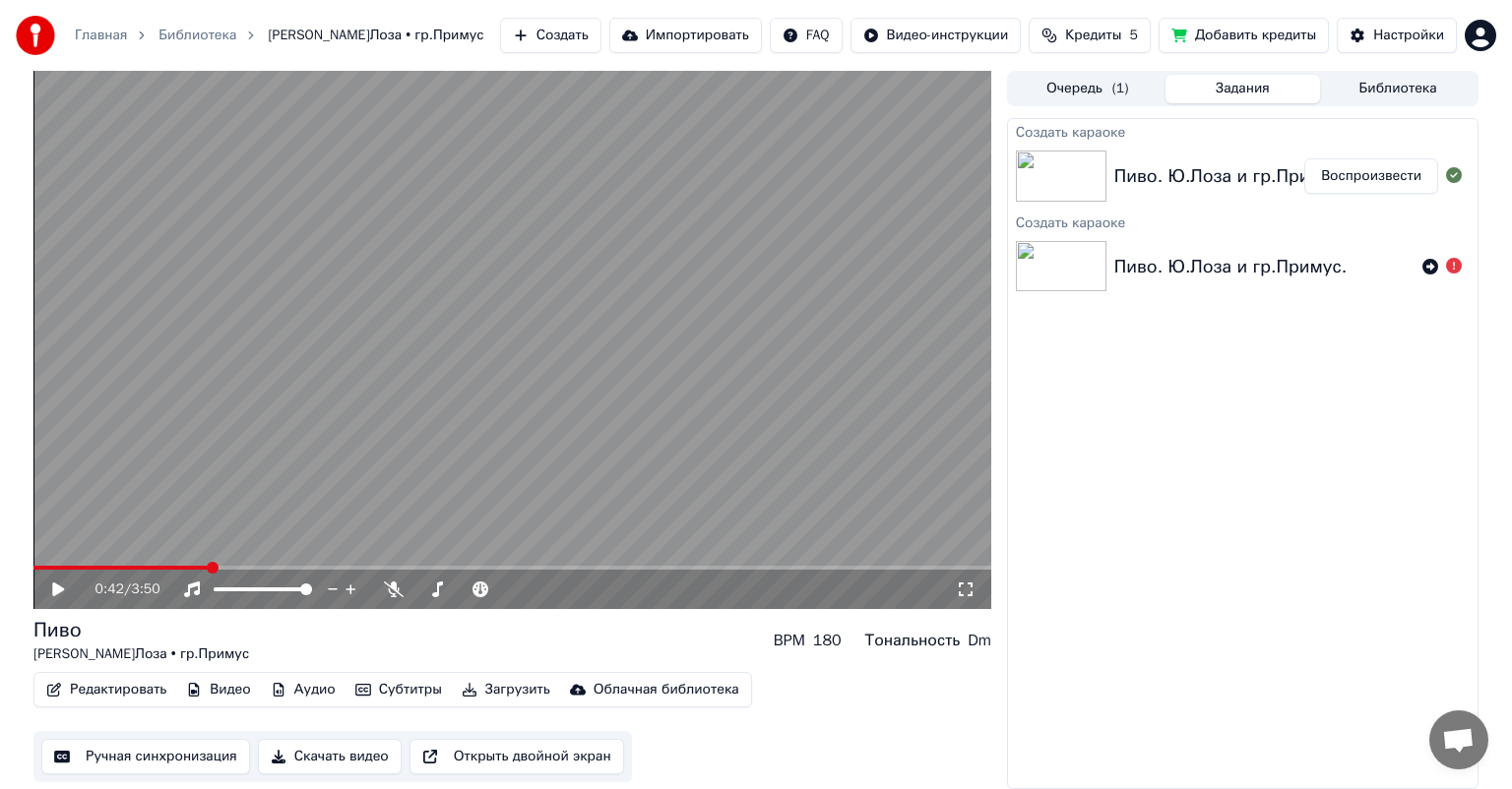 click on "Ручная синхронизация" at bounding box center [146, 757] 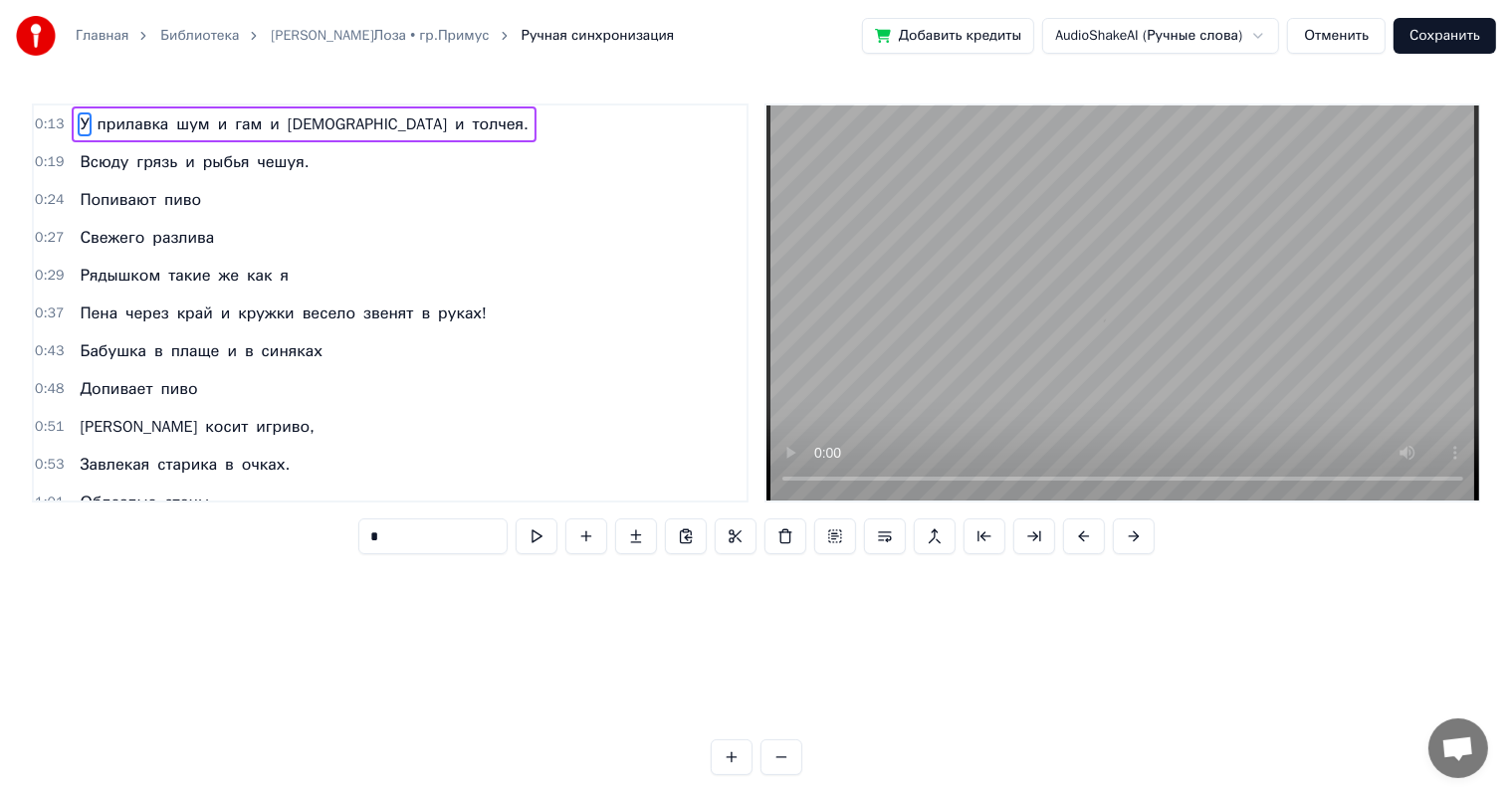 type 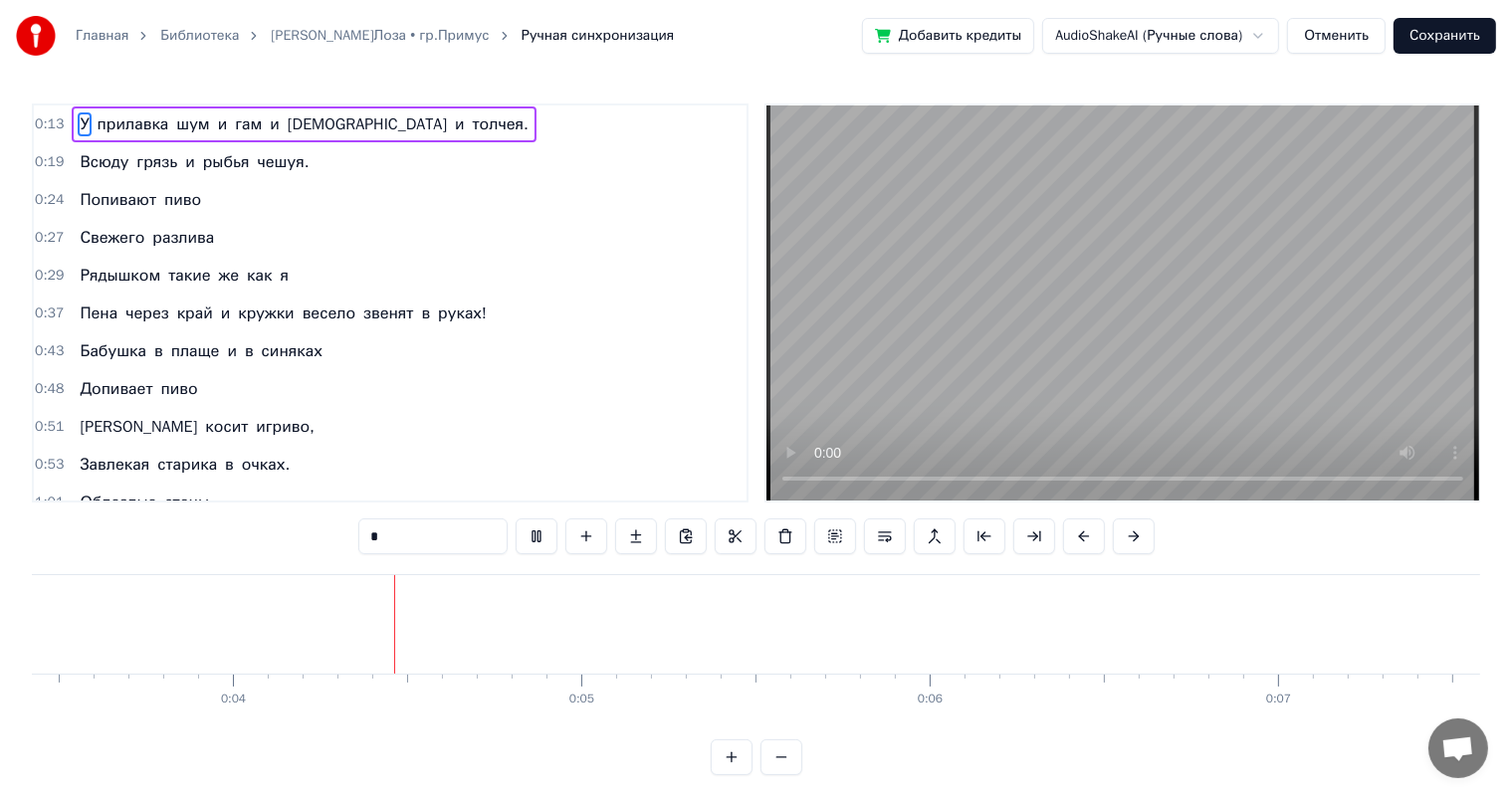 scroll, scrollTop: 0, scrollLeft: 1315, axis: horizontal 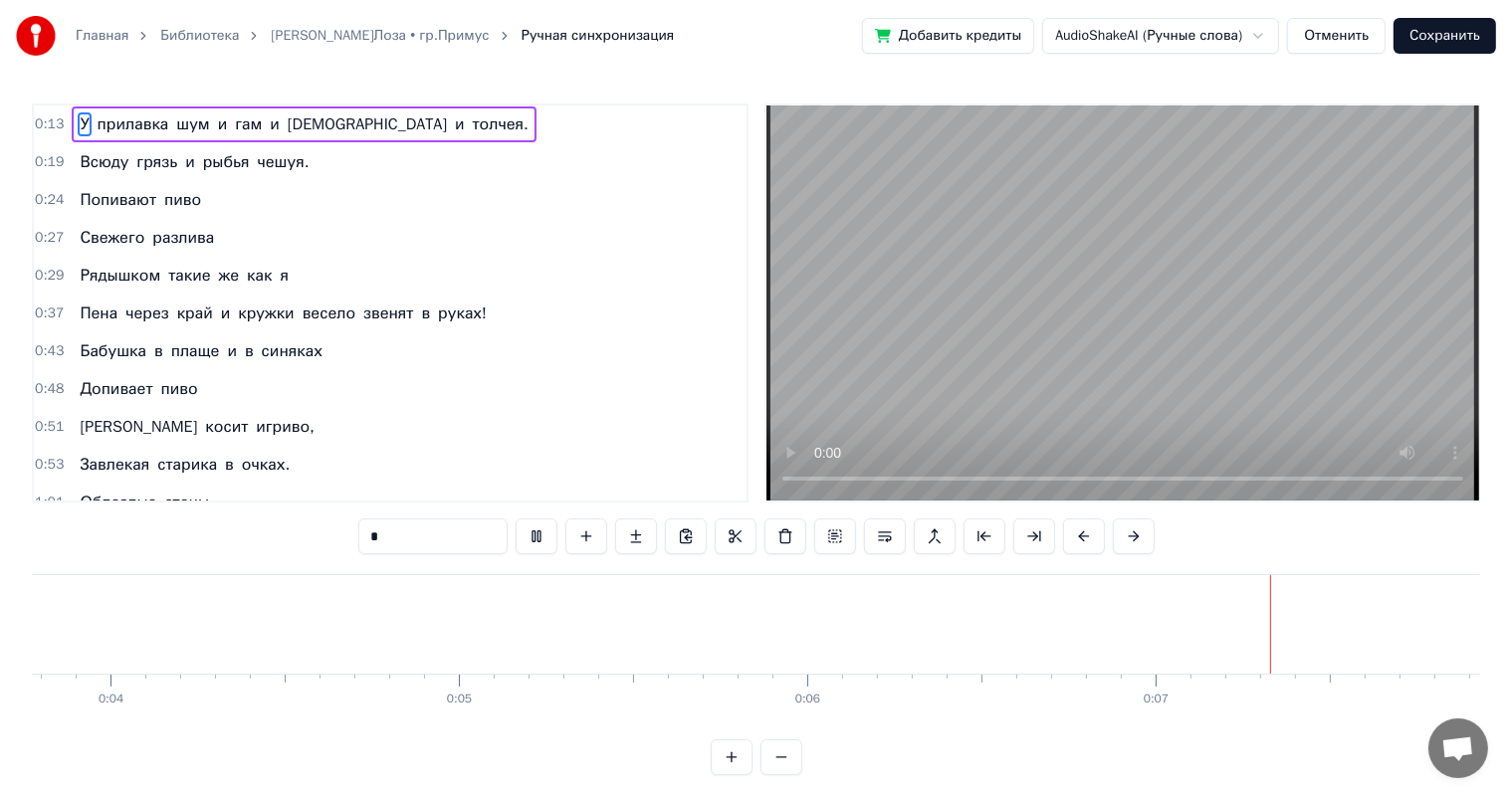 click on "Отменить" at bounding box center [1336, 36] 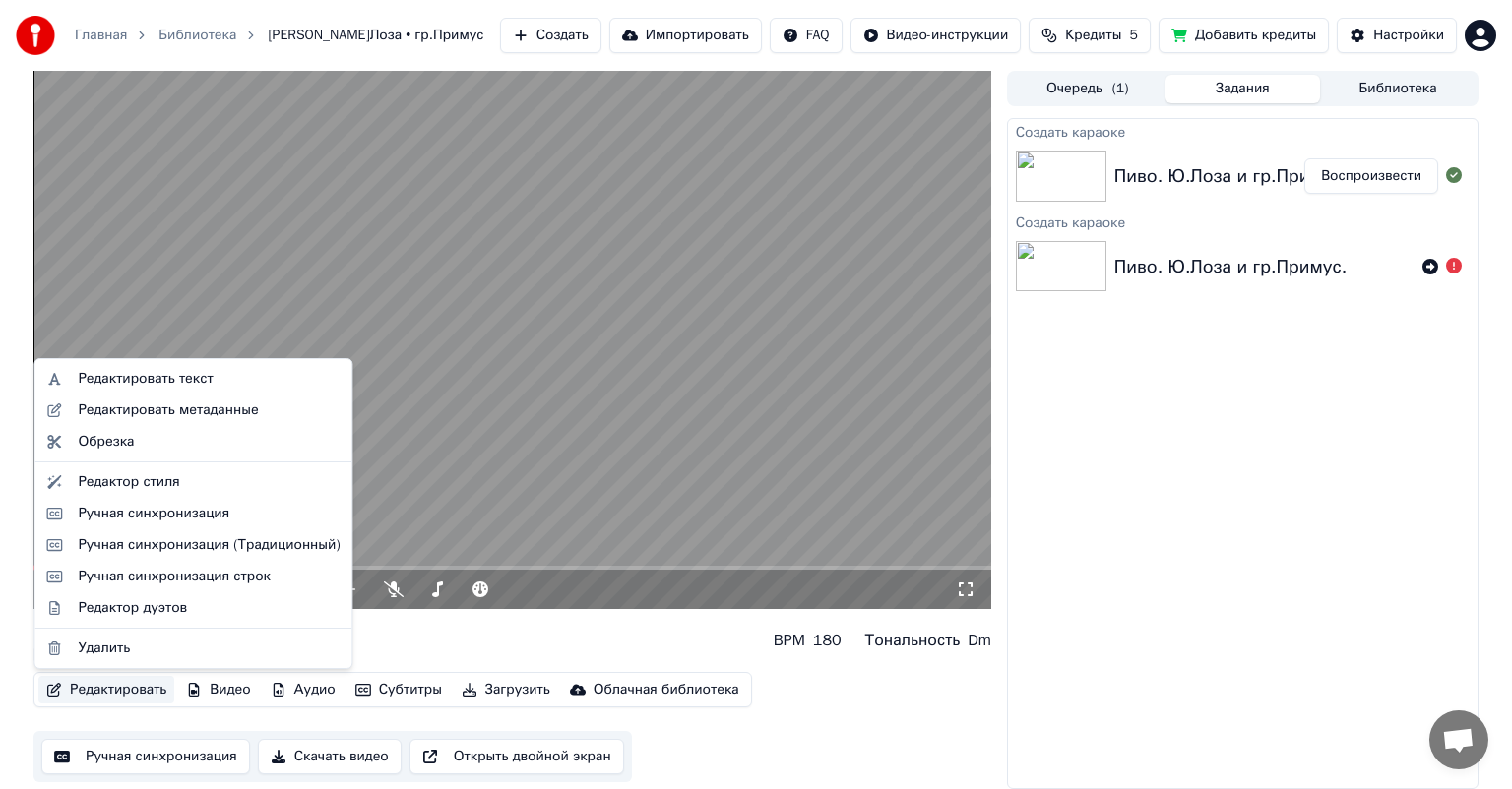 click on "Редактировать" at bounding box center (106, 690) 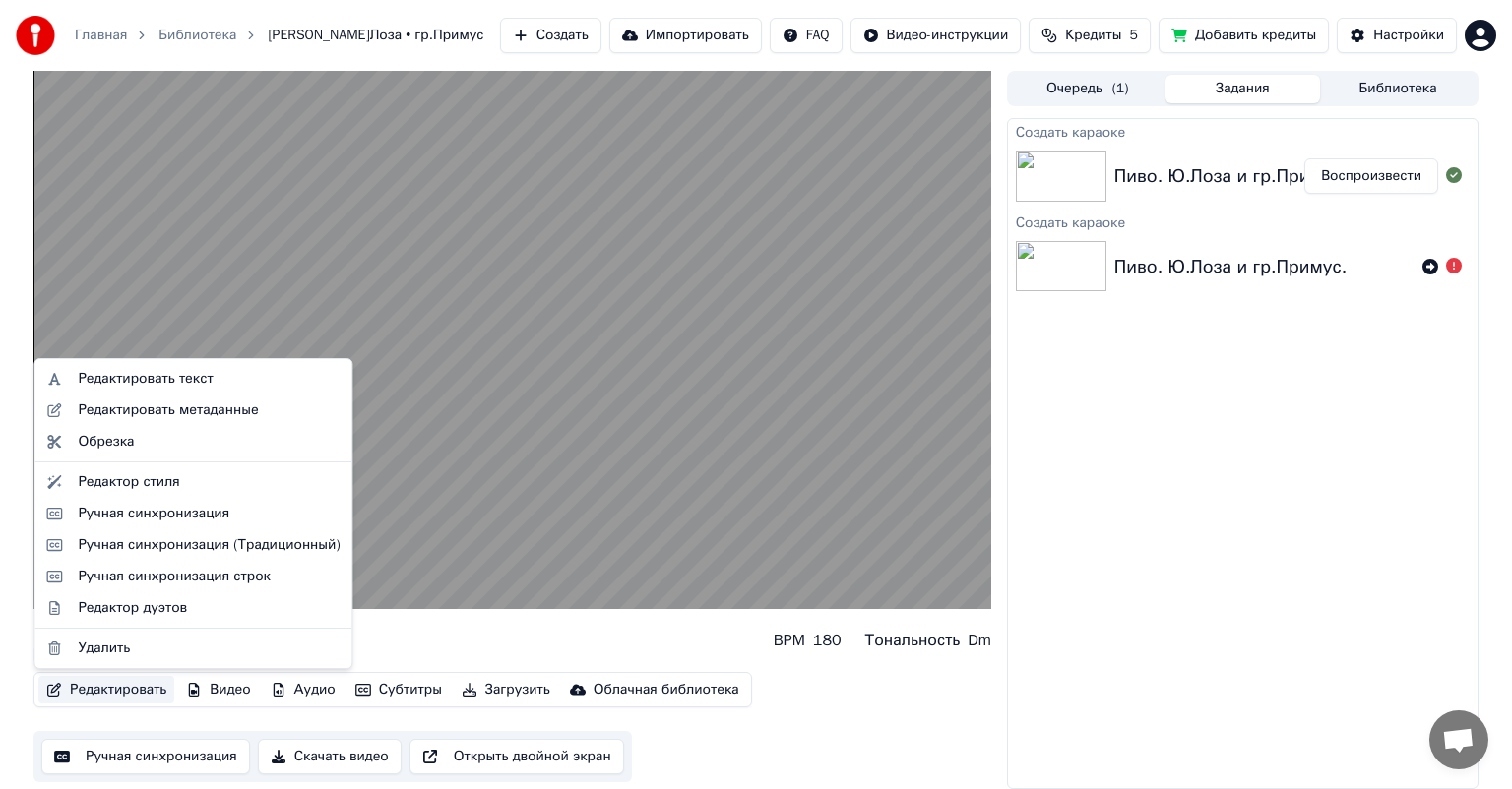 click on "Редактировать" at bounding box center (106, 690) 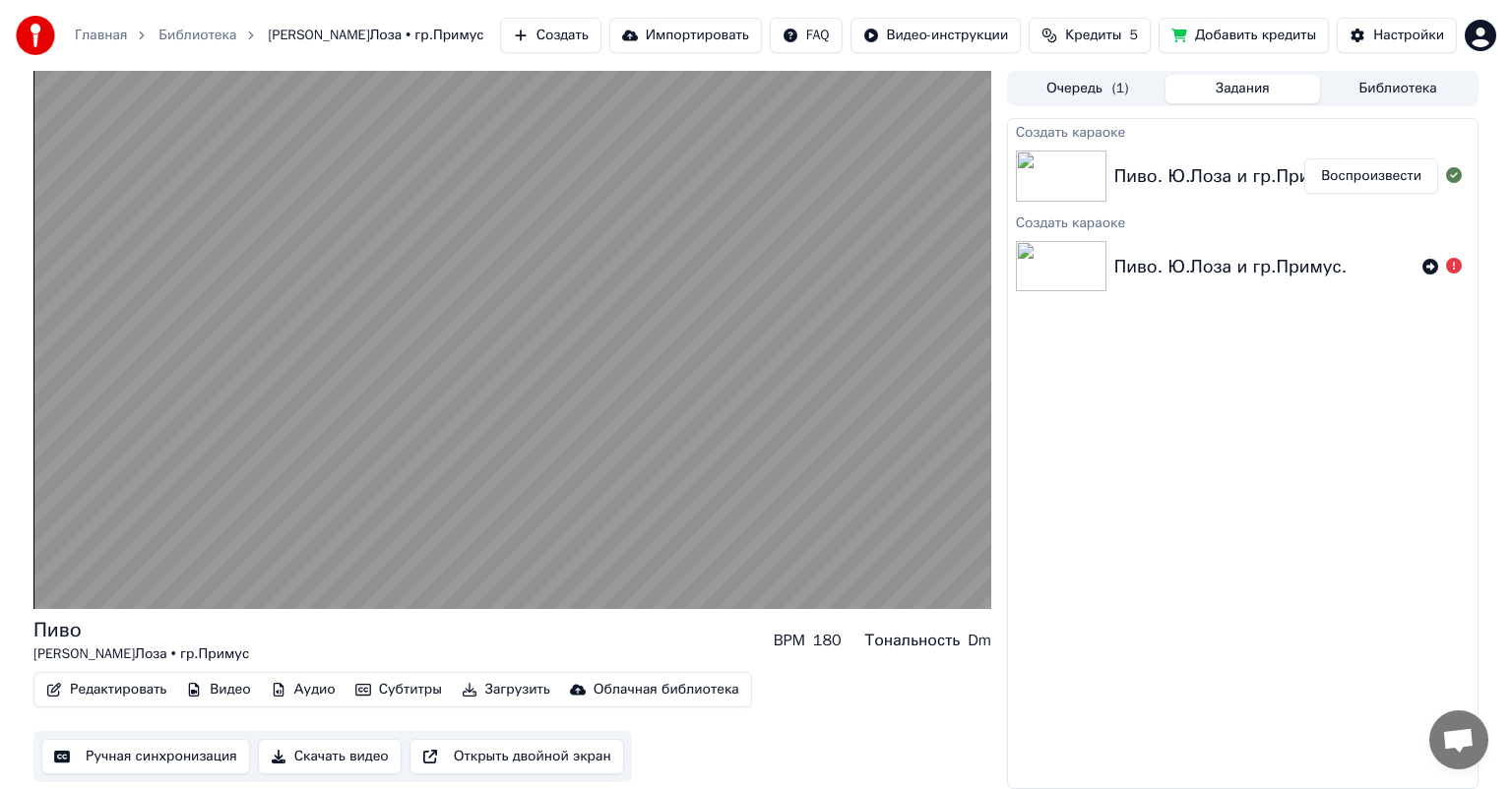 click on "Редактировать" at bounding box center (106, 690) 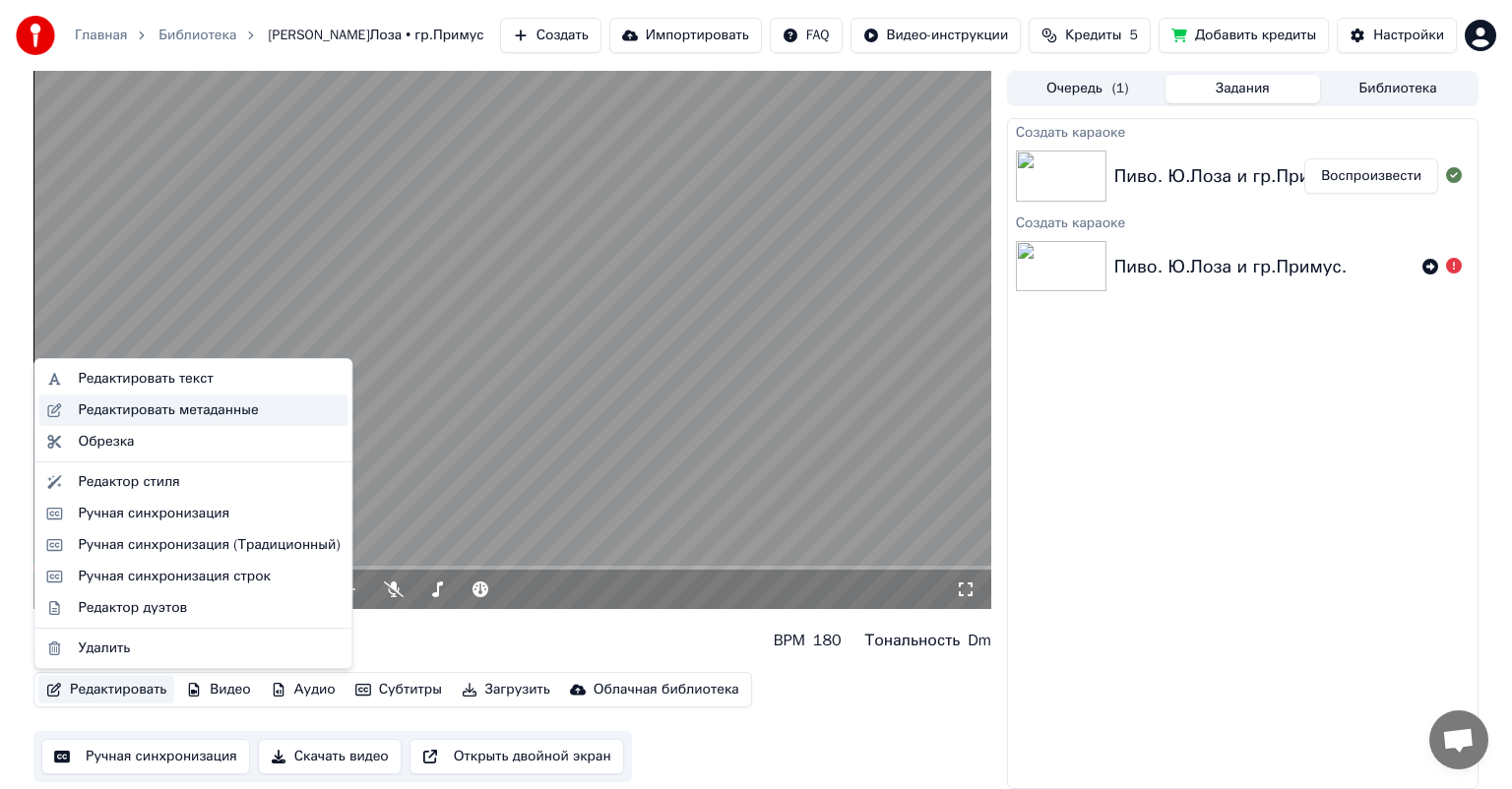 click on "Редактировать метаданные" at bounding box center (167, 410) 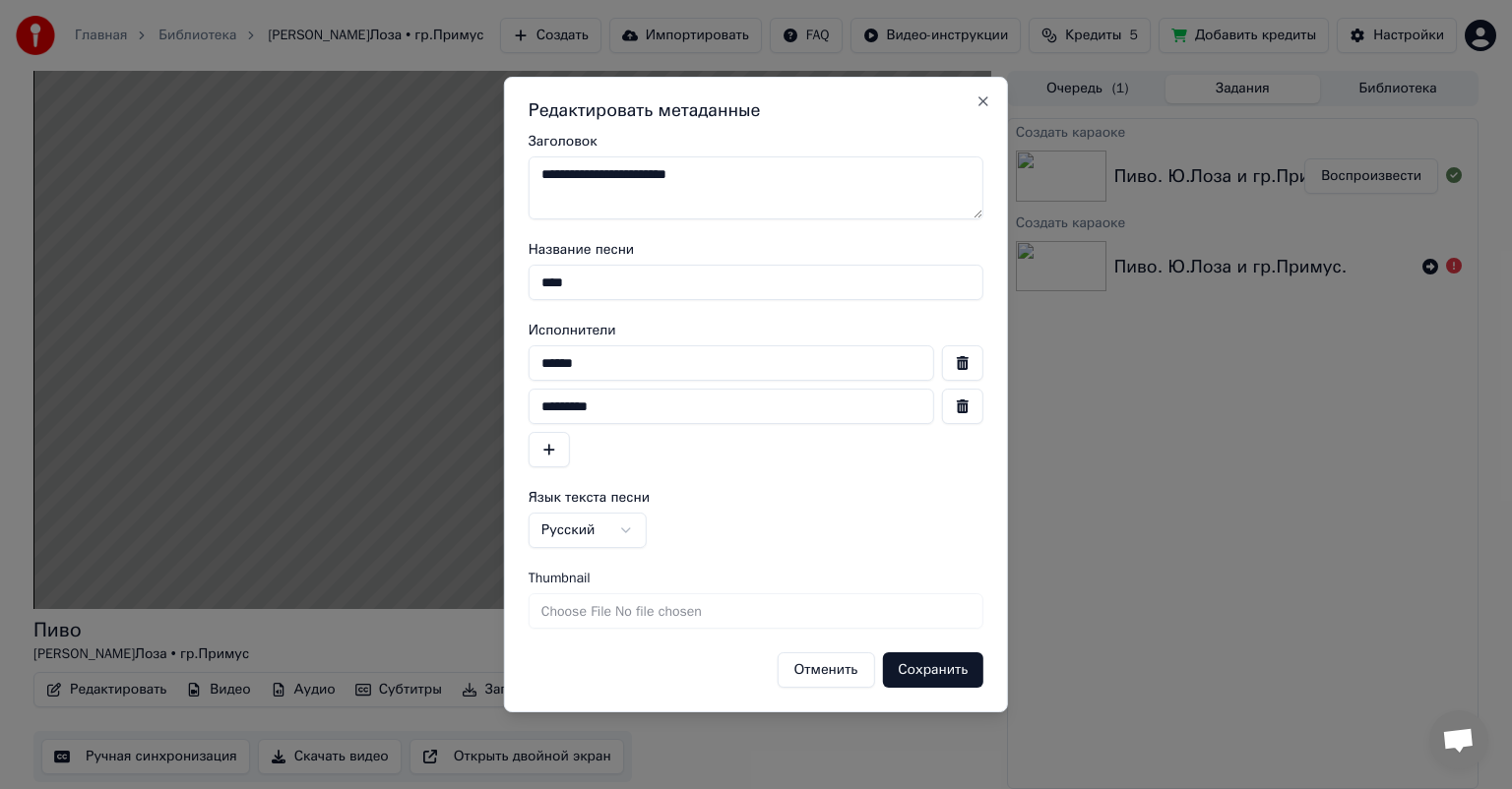 click on "**********" at bounding box center (756, 188) 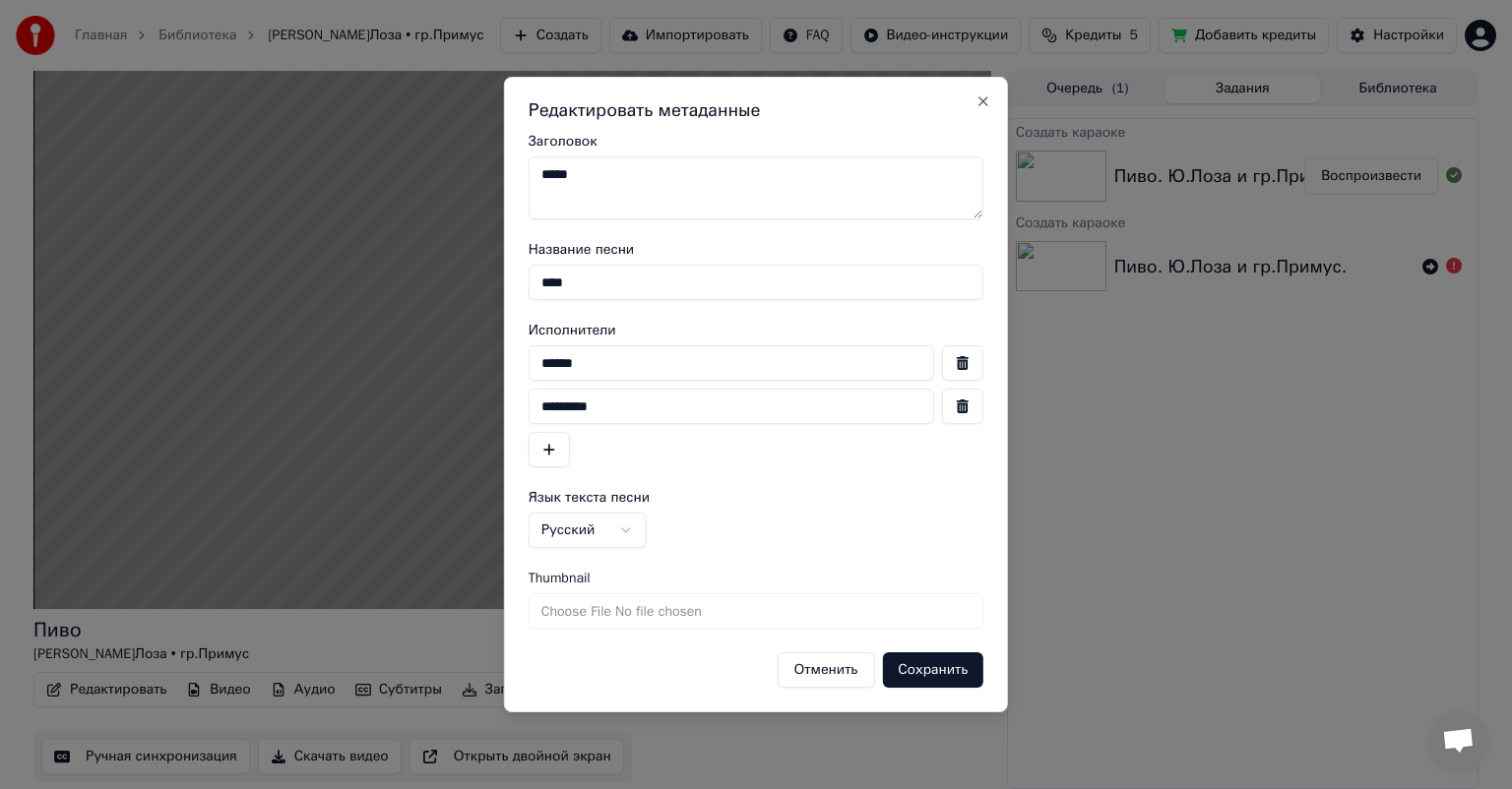 type on "*****" 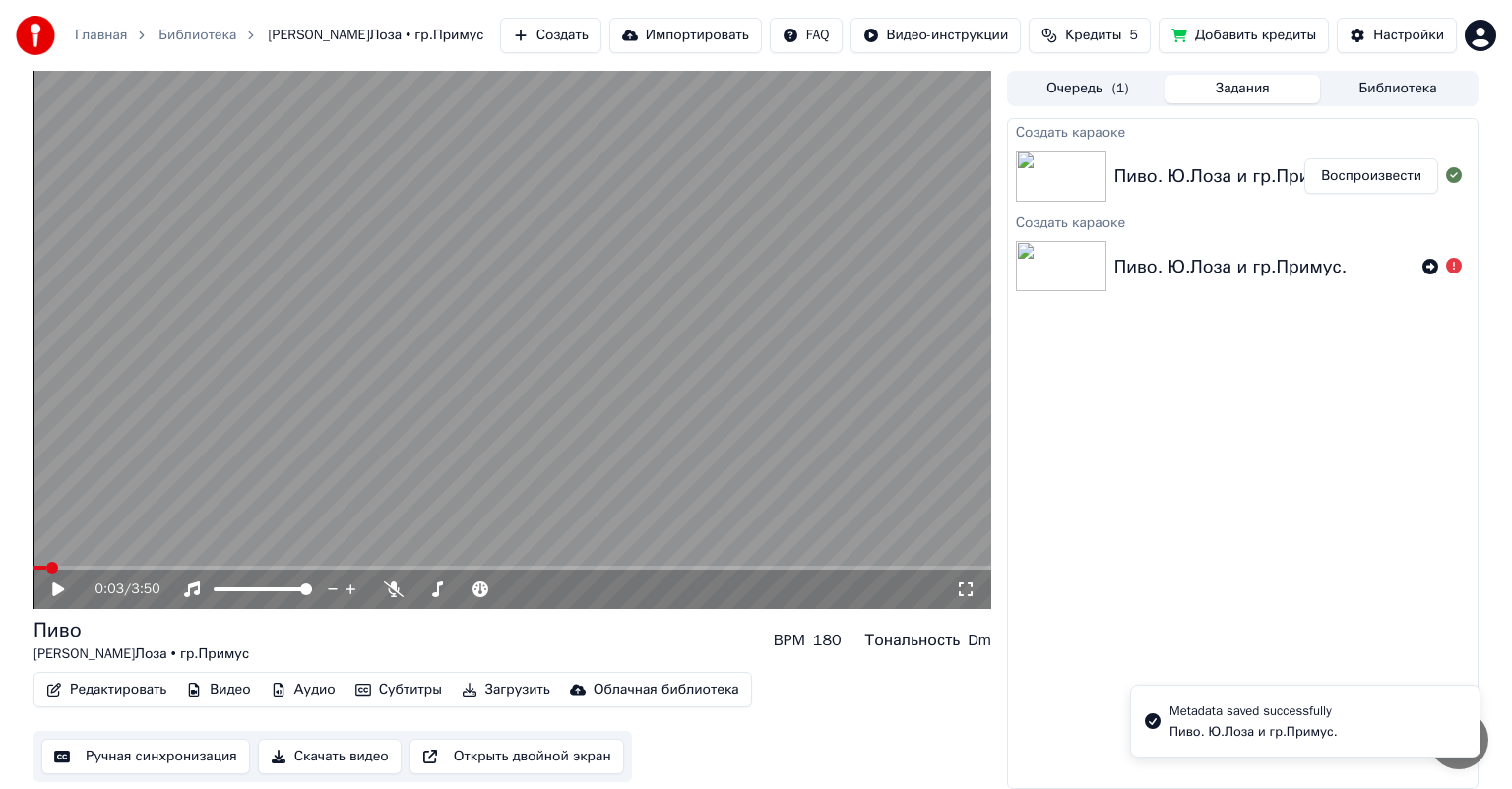 click at bounding box center (39, 568) 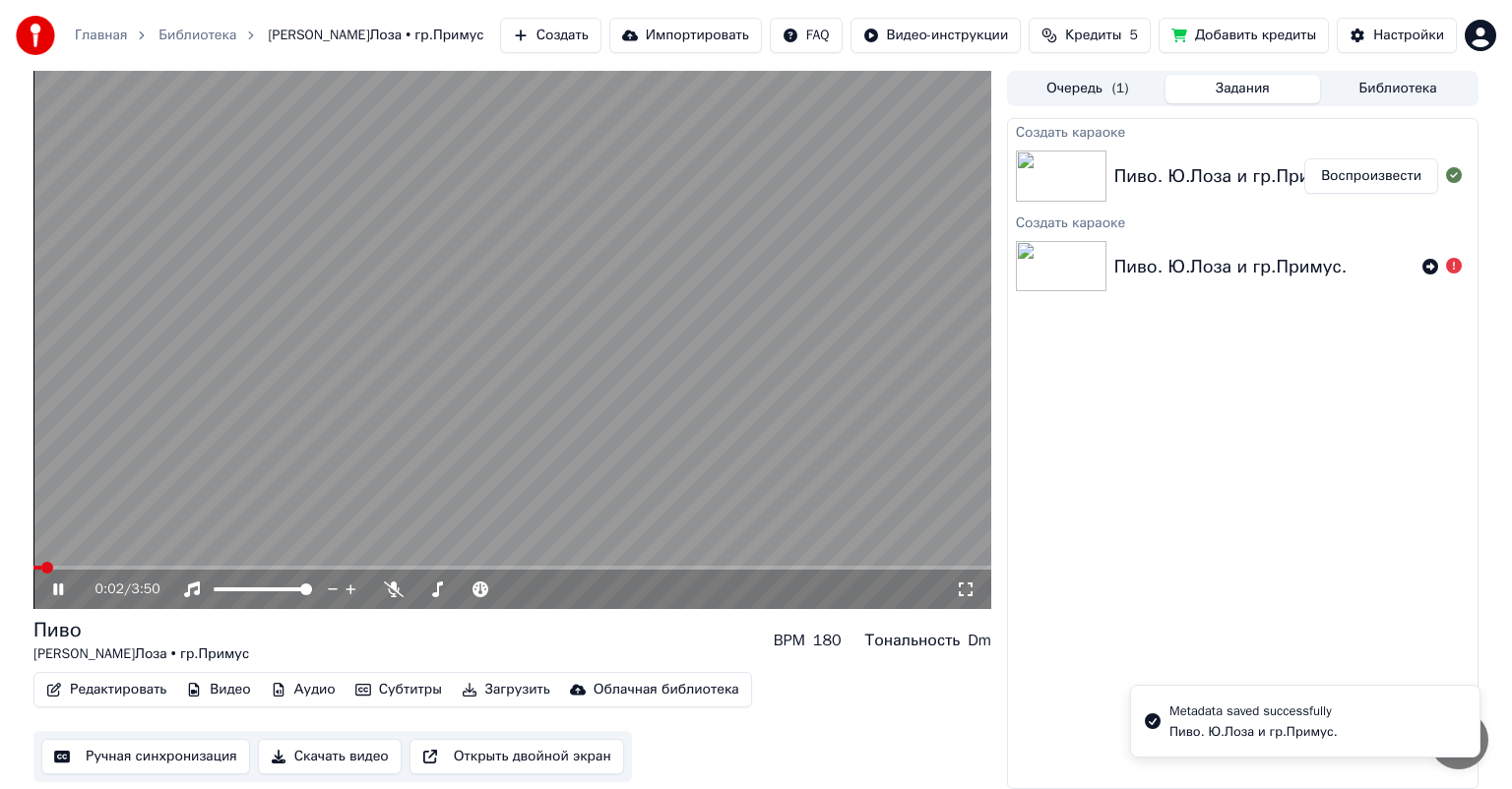 click at bounding box center [47, 568] 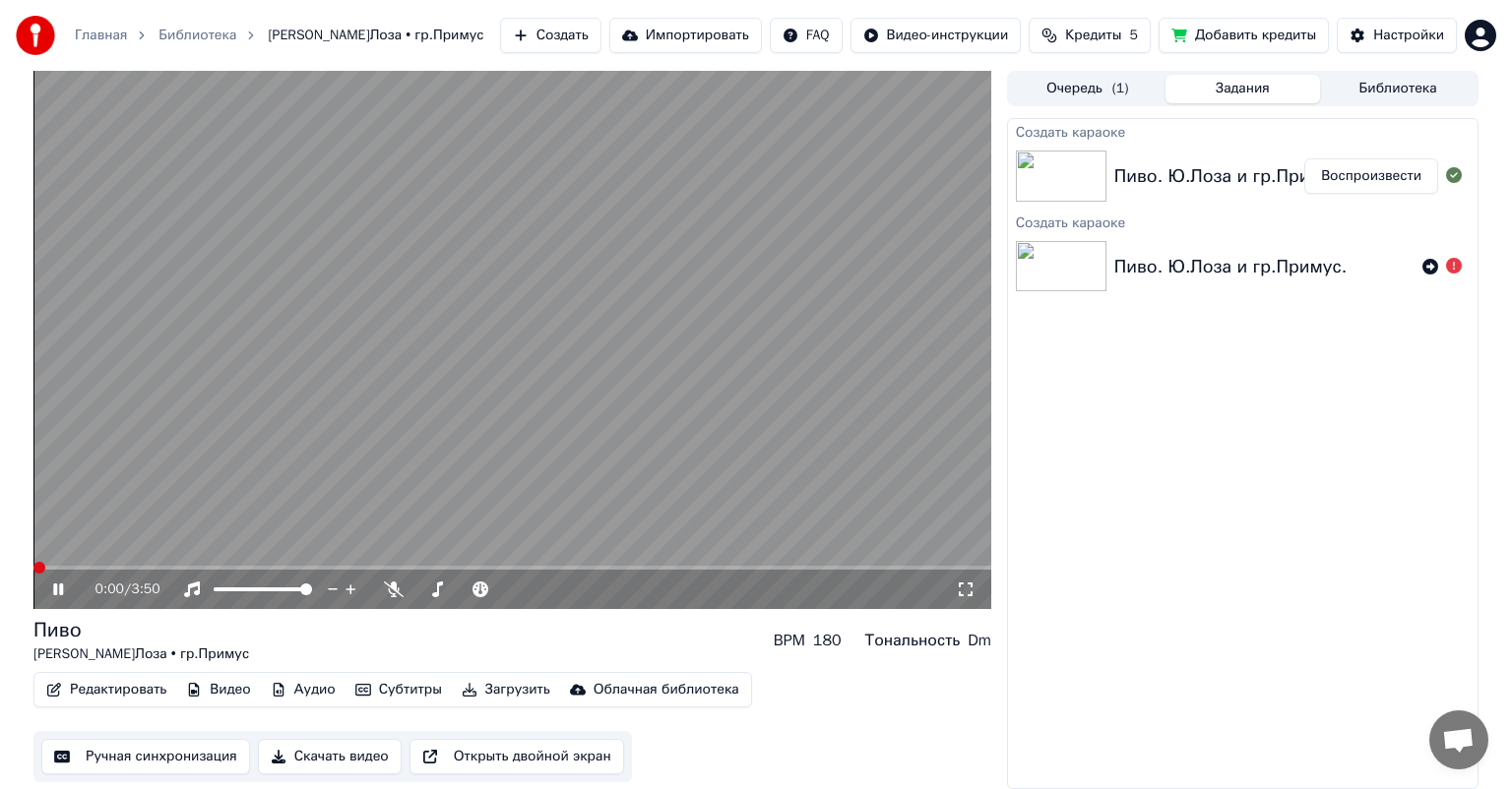 click at bounding box center (39, 568) 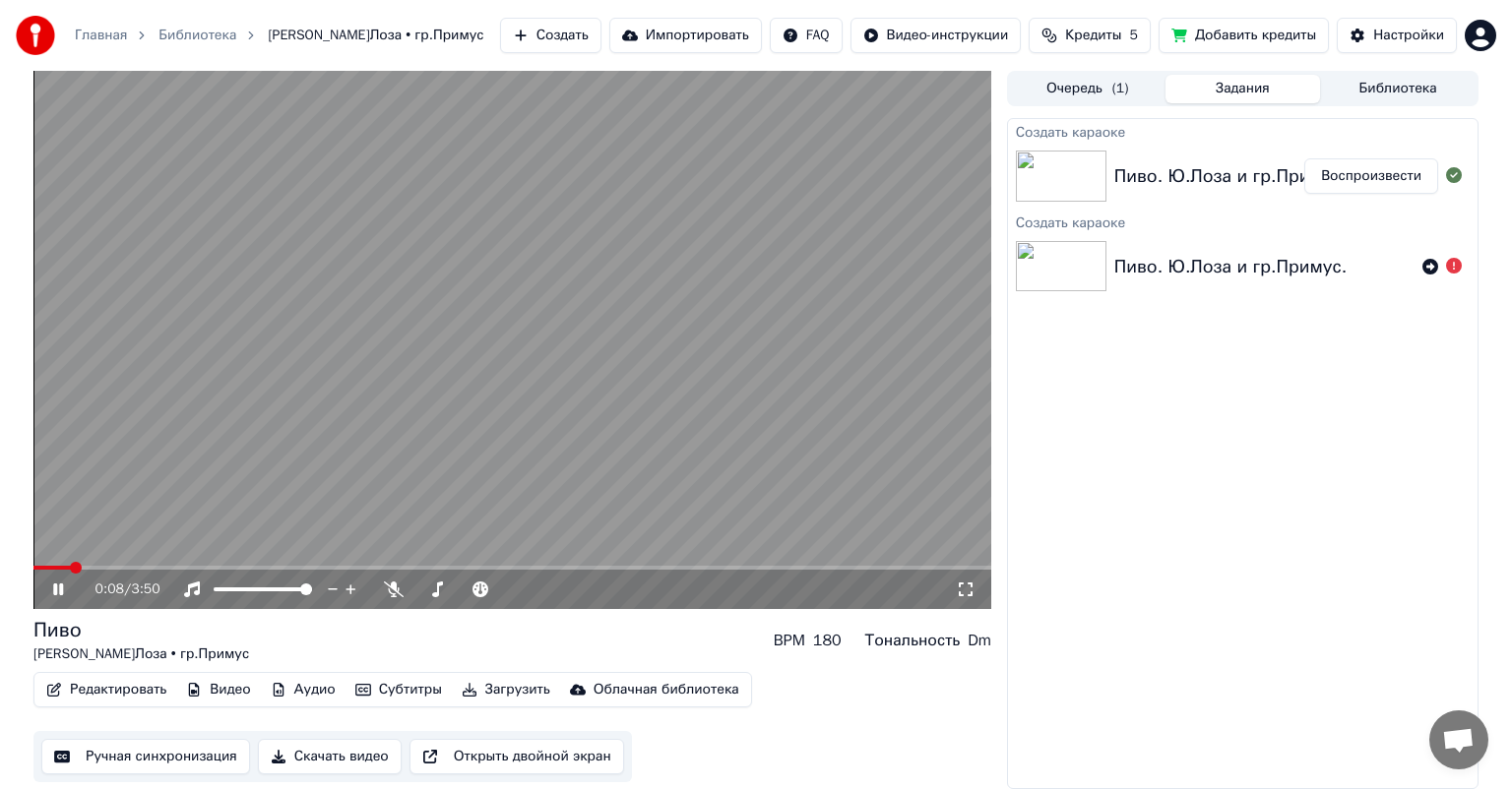 click 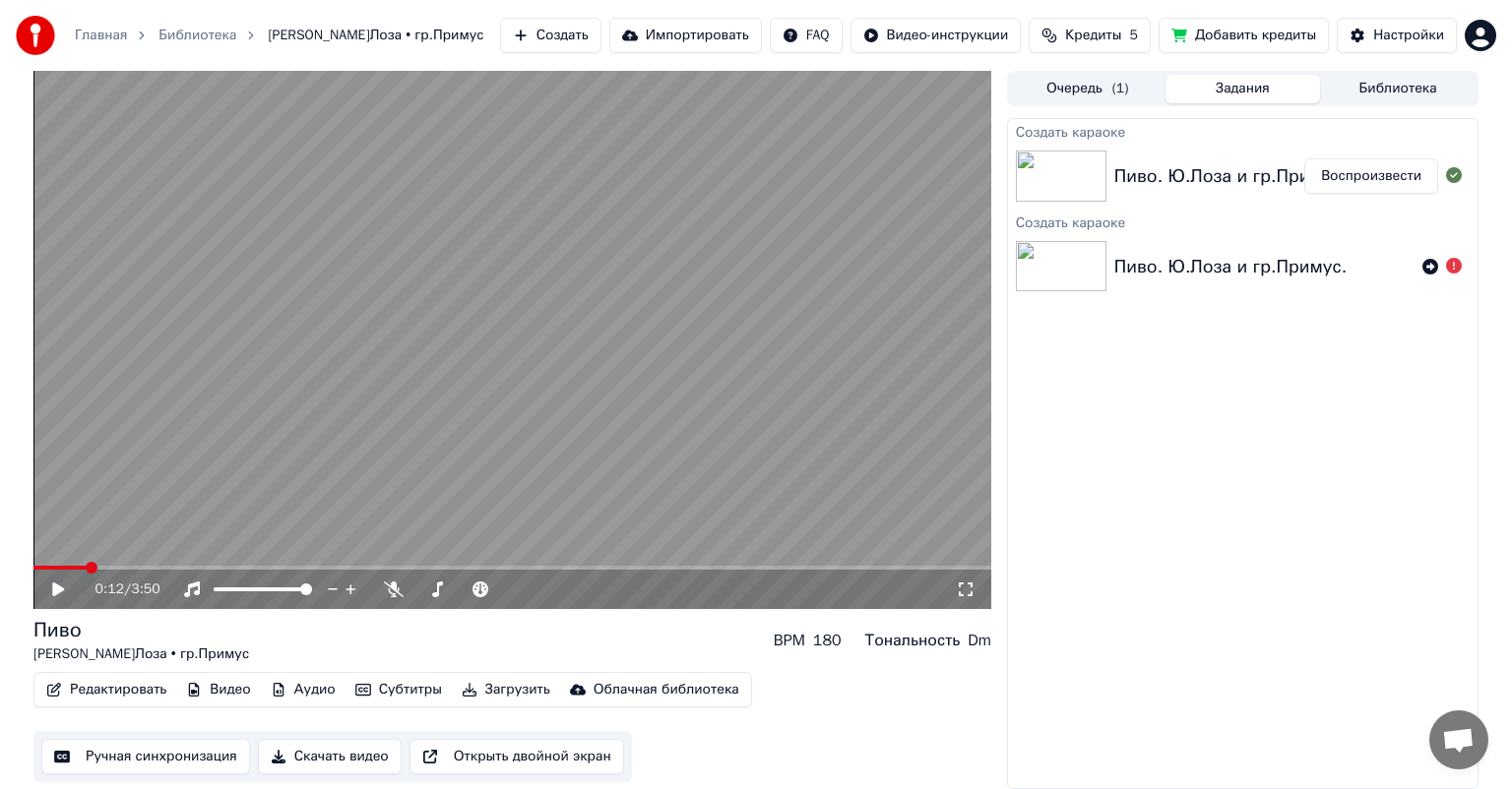 click on "Ручная синхронизация" at bounding box center (146, 757) 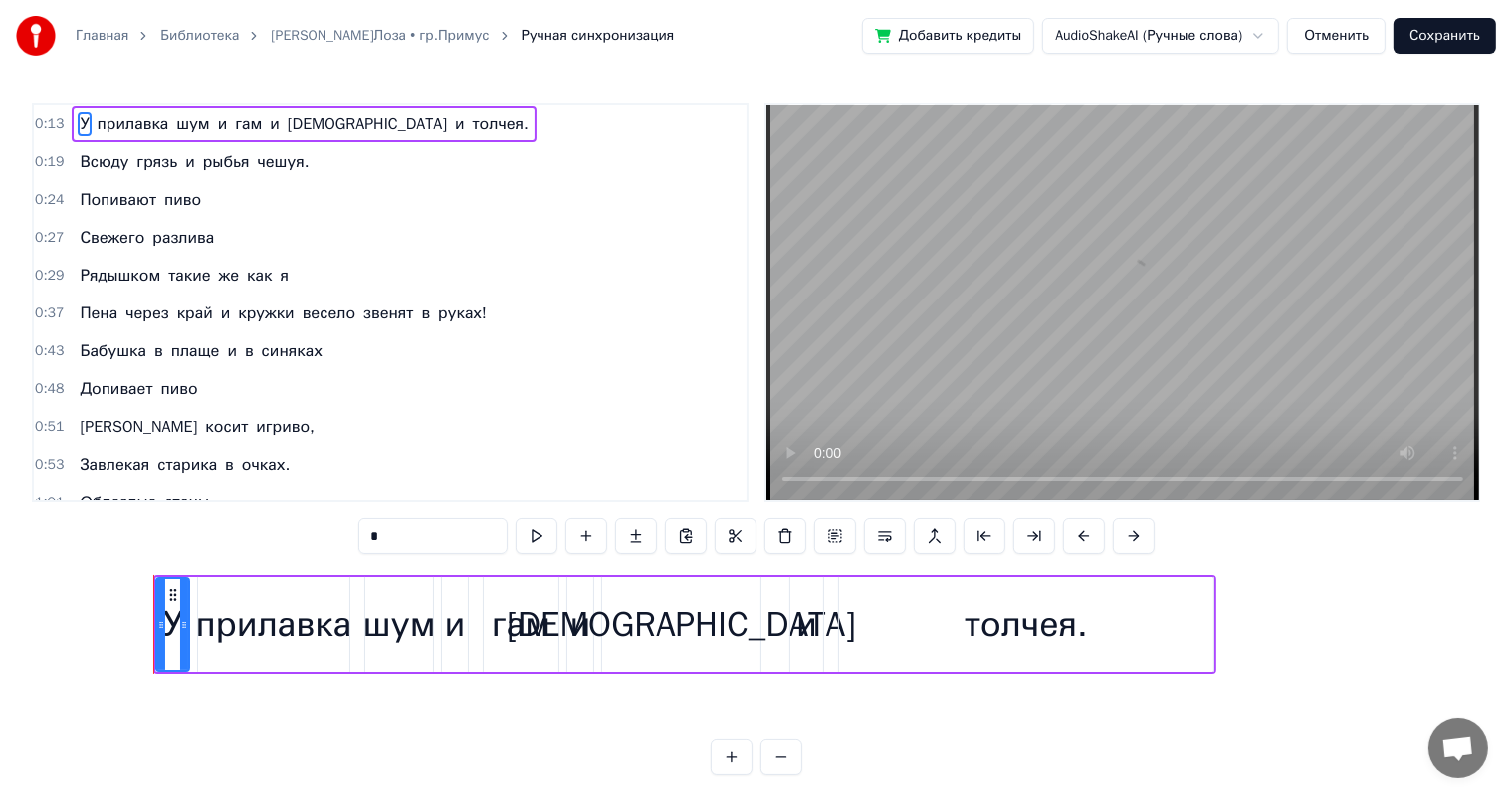 scroll, scrollTop: 0, scrollLeft: 4596, axis: horizontal 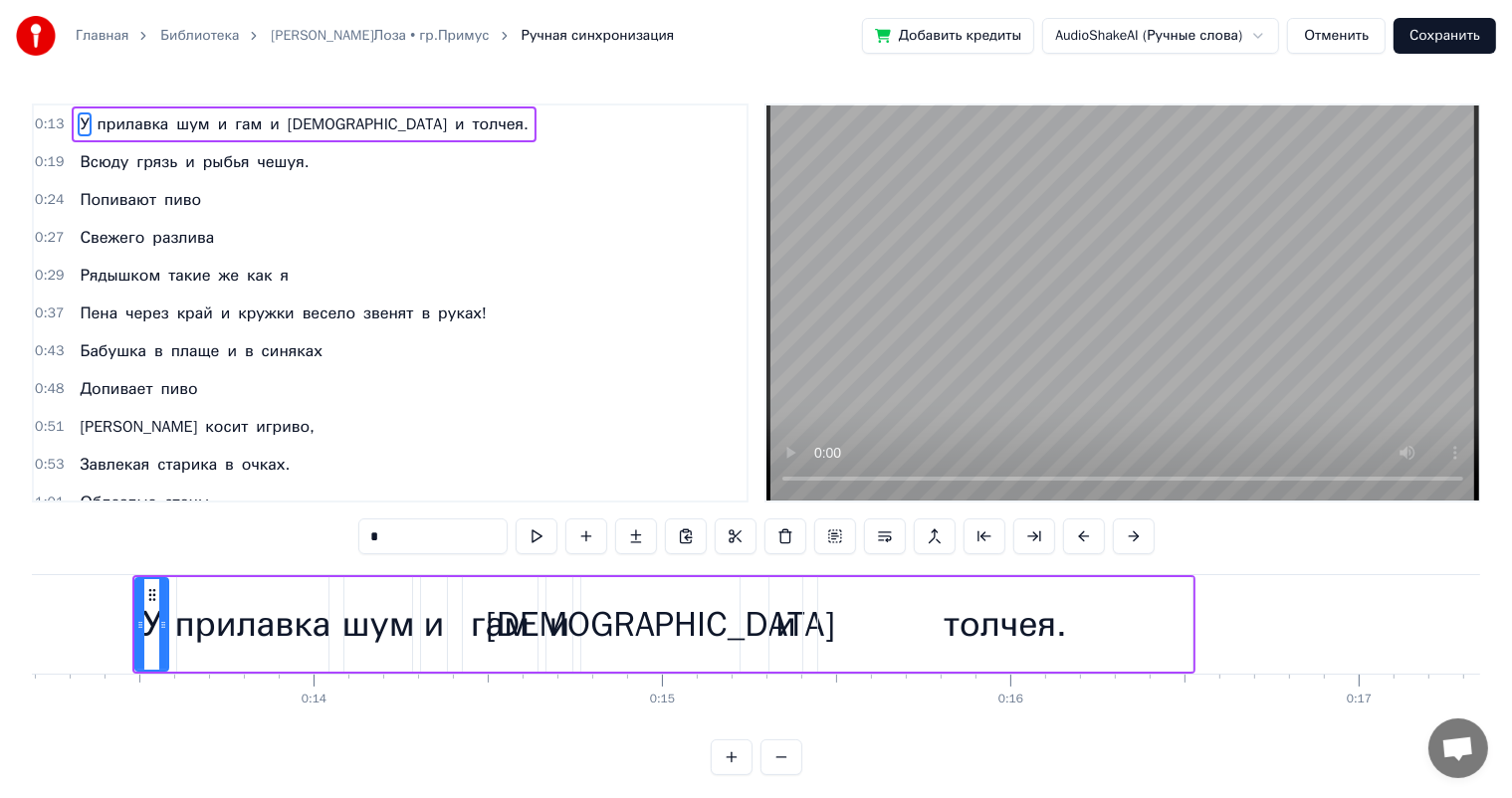 type 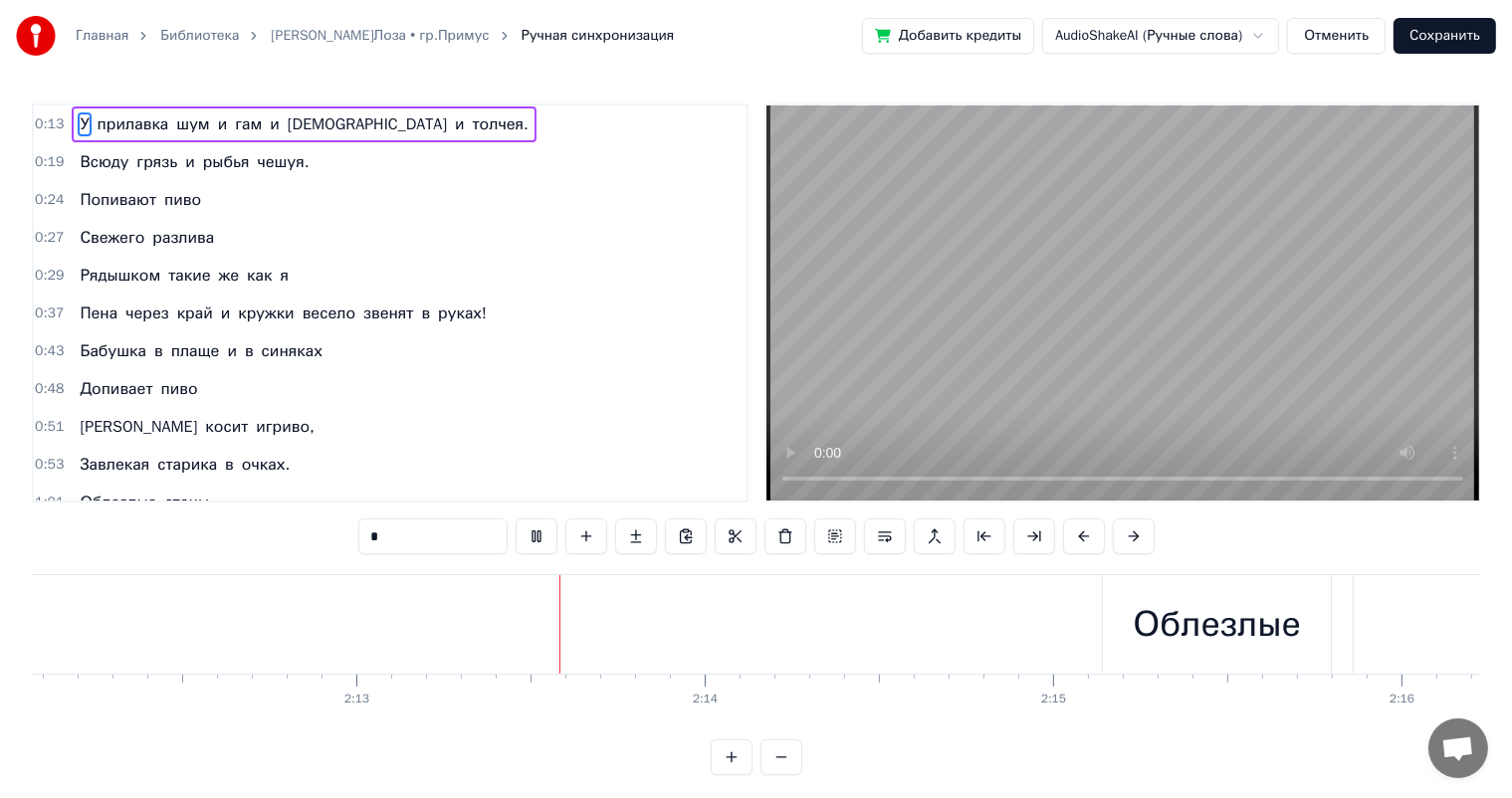 scroll, scrollTop: 0, scrollLeft: 46246, axis: horizontal 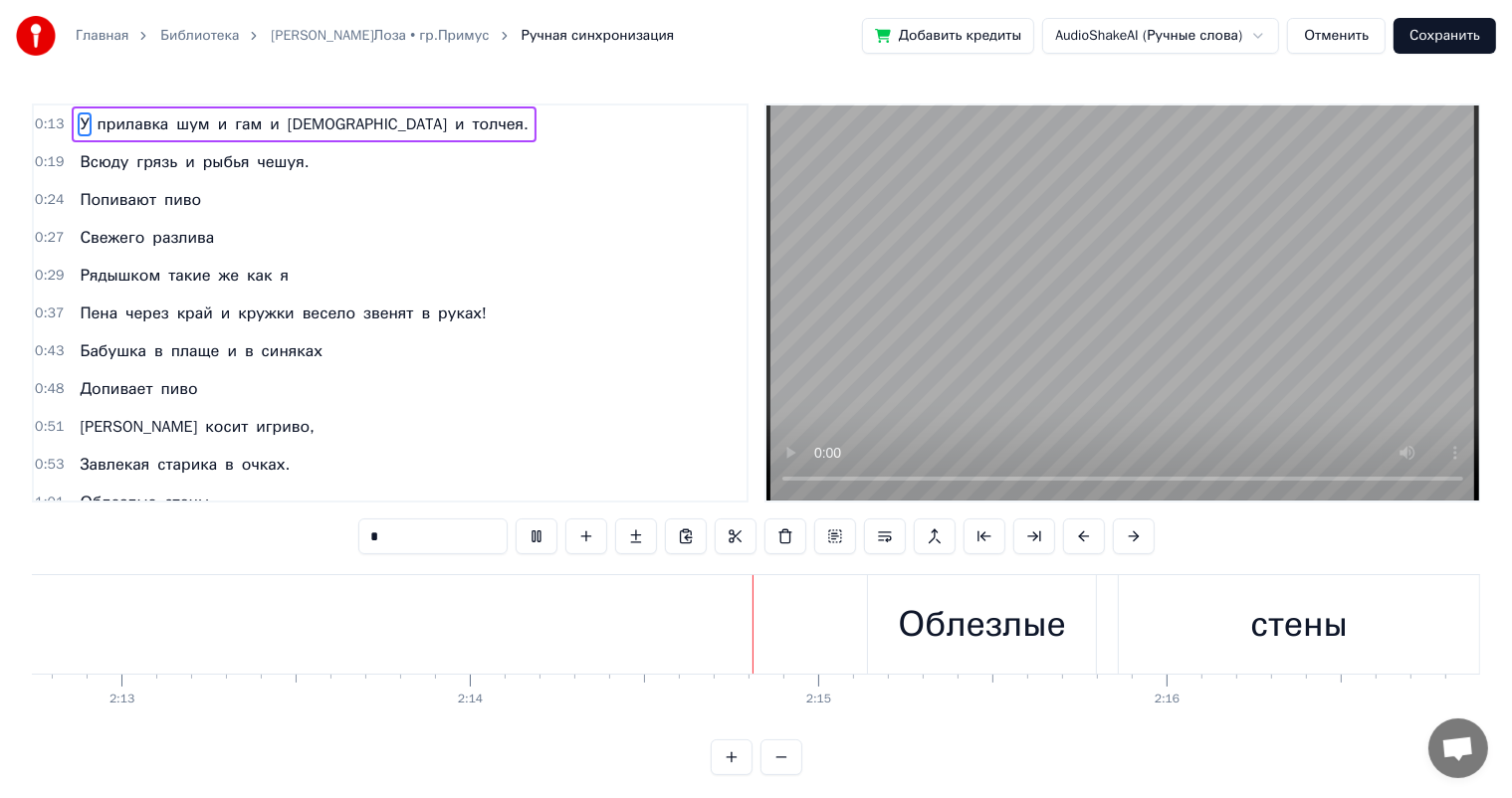 click at bounding box center (1123, 302) 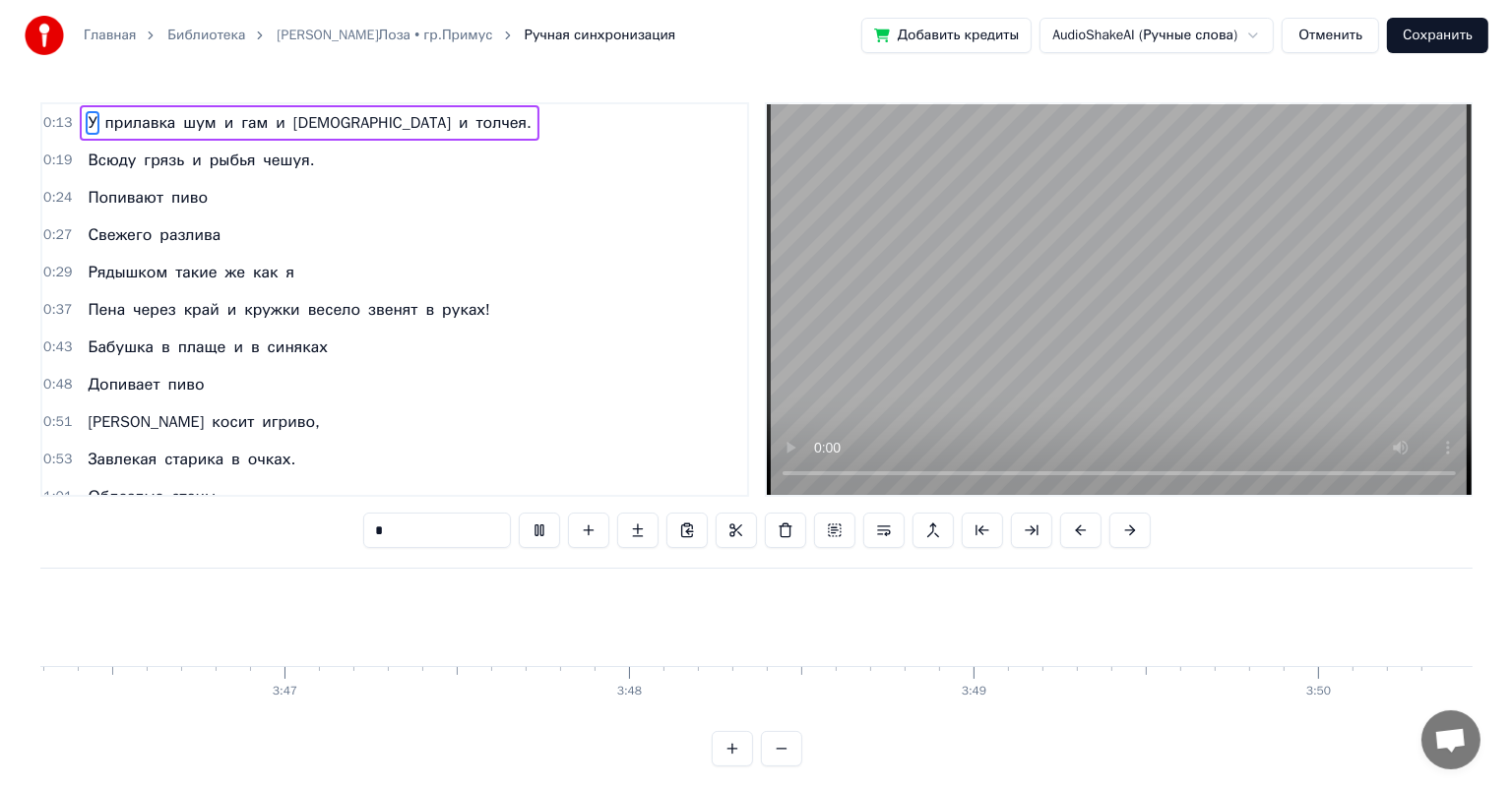 scroll, scrollTop: 0, scrollLeft: 77965, axis: horizontal 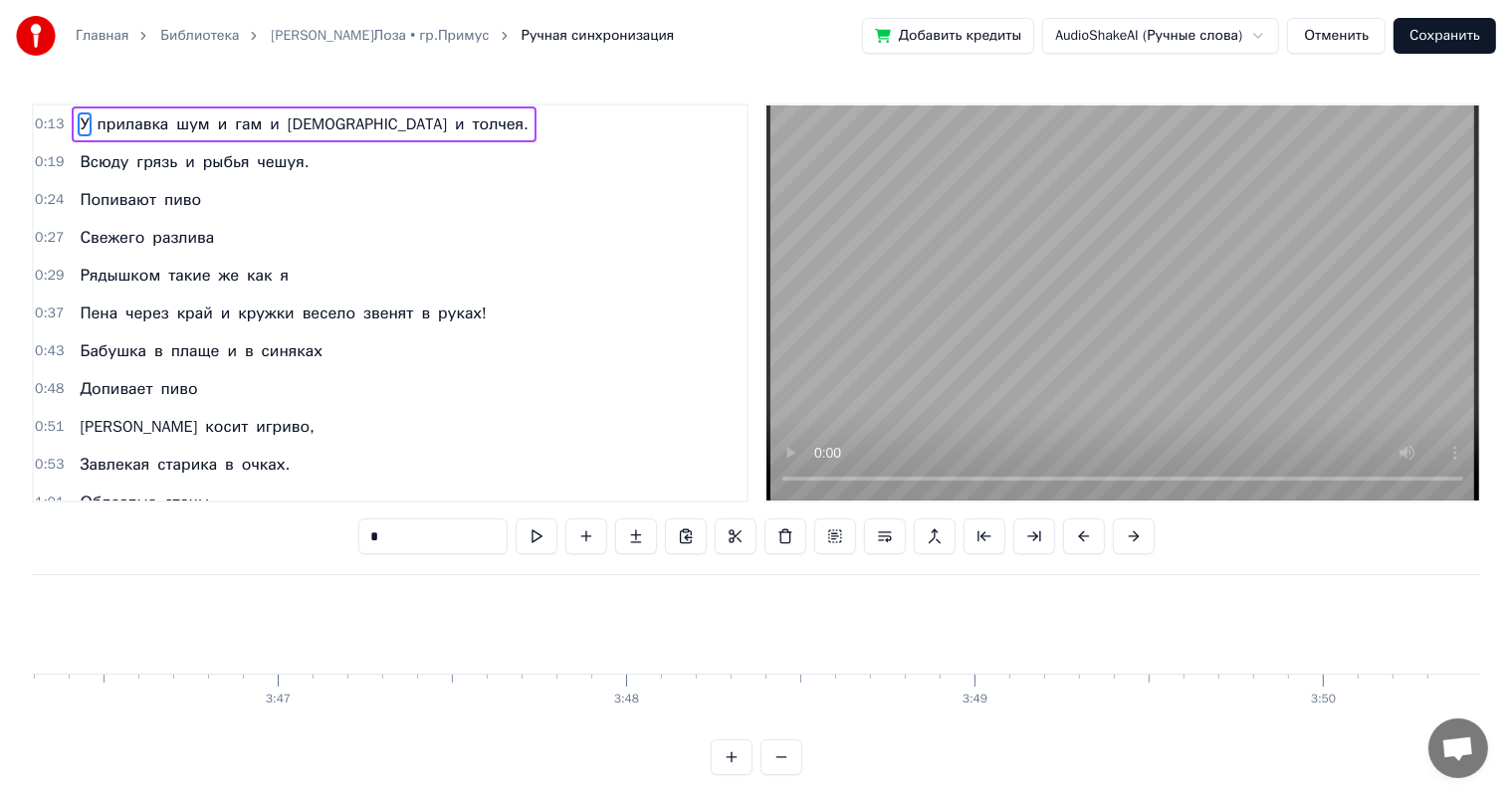 click on "Сохранить" at bounding box center (1444, 36) 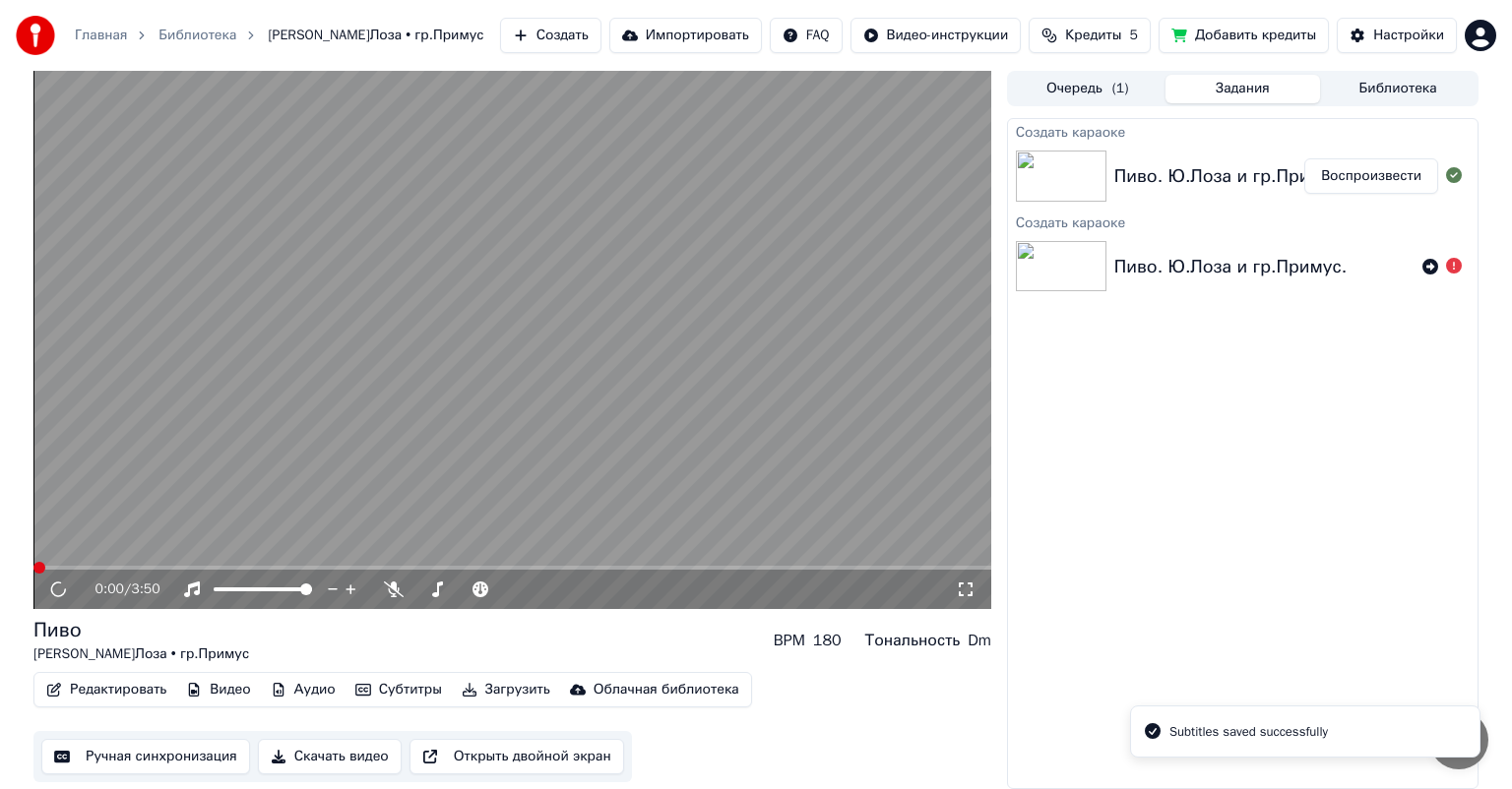 click 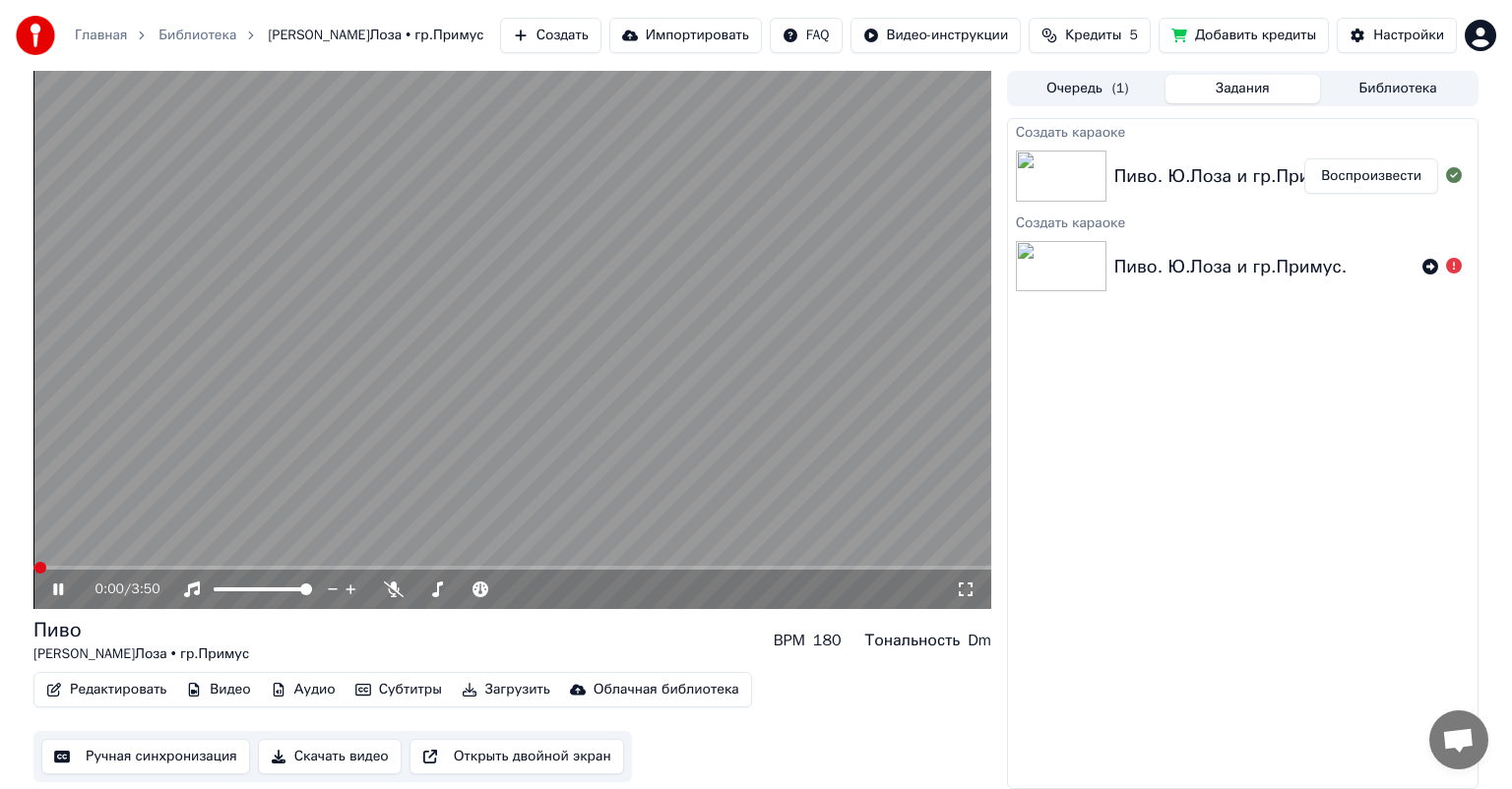 click 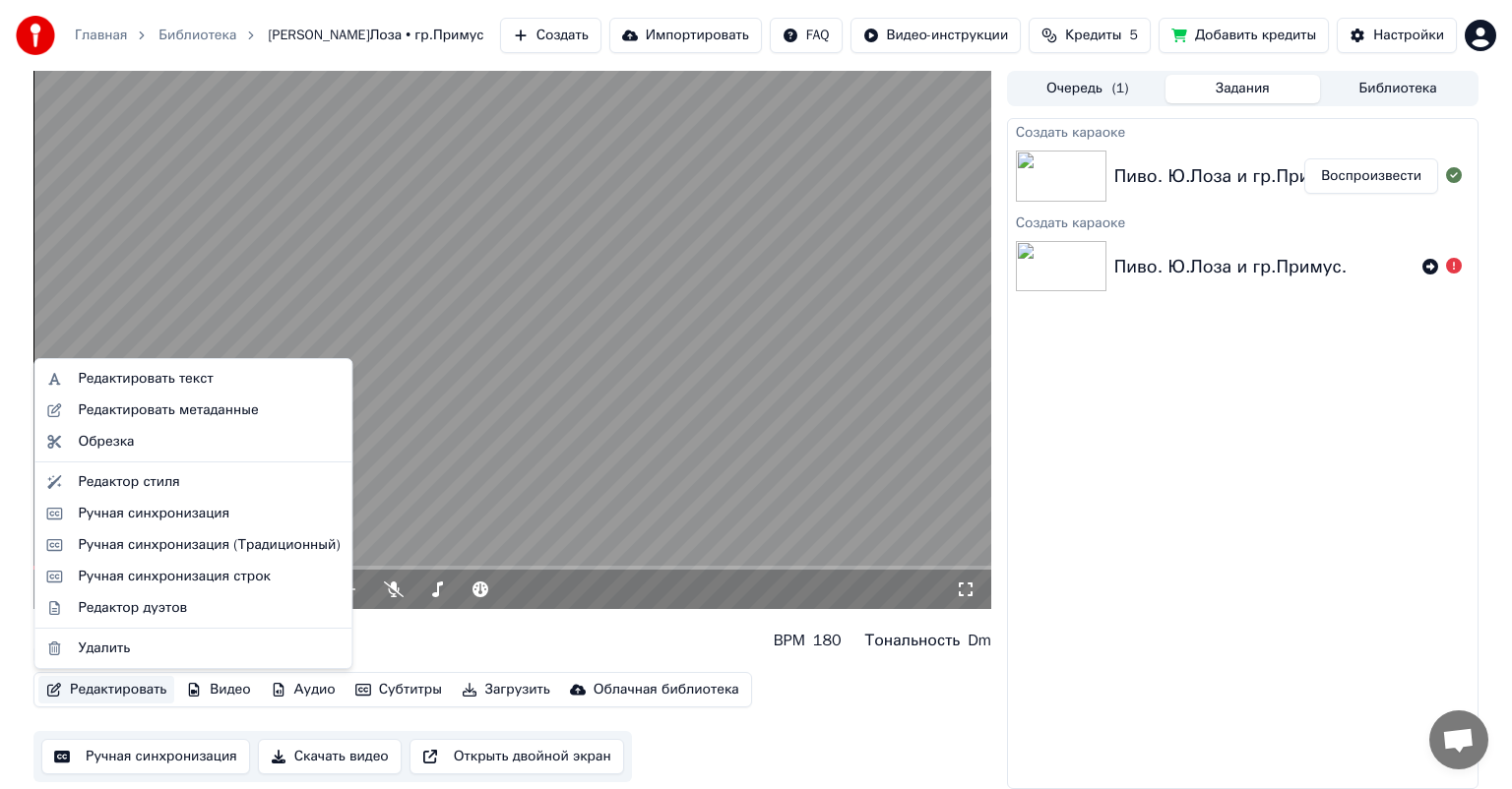click on "Редактировать" at bounding box center [106, 690] 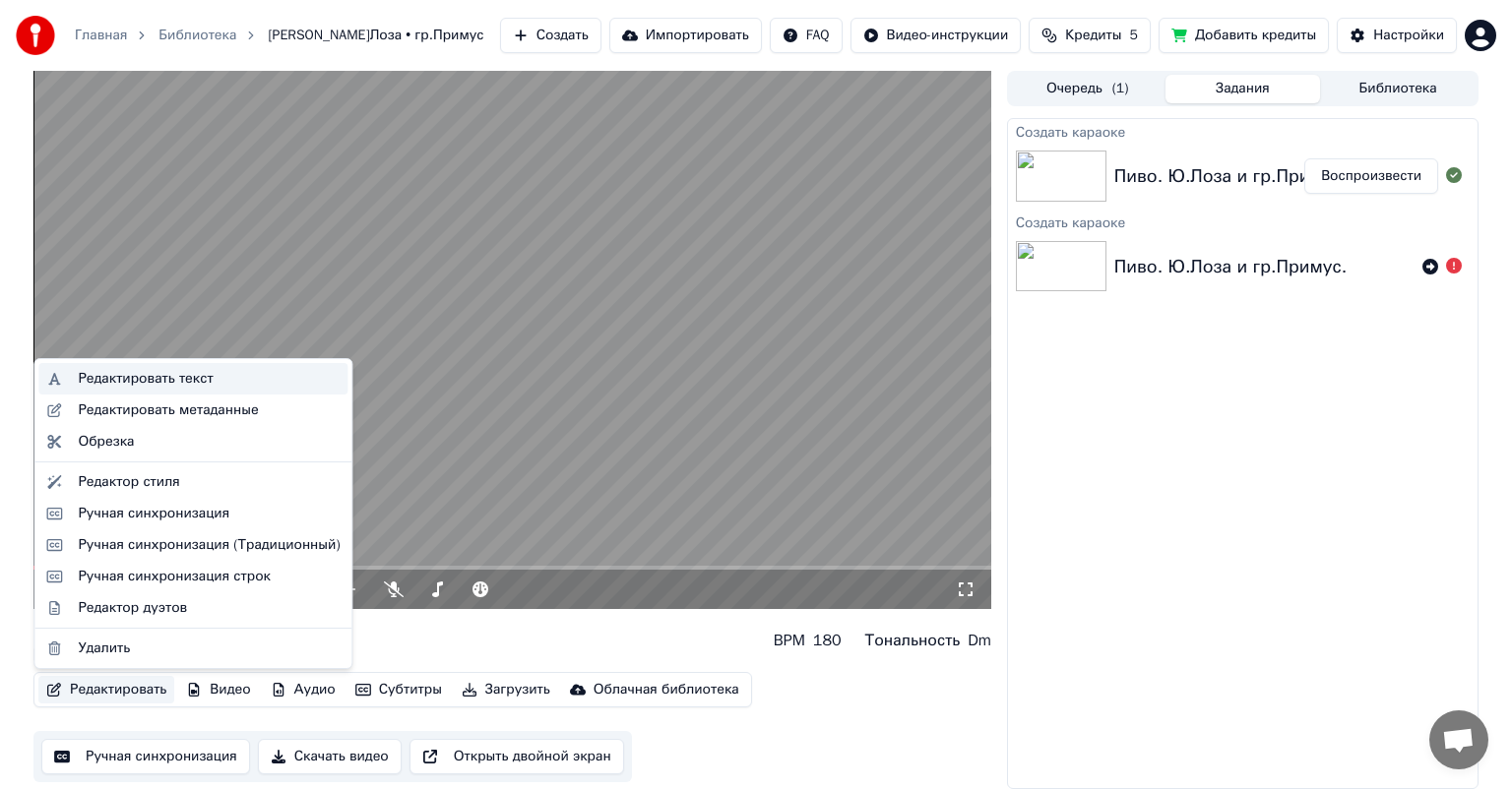 click on "Редактировать текст" at bounding box center (193, 379) 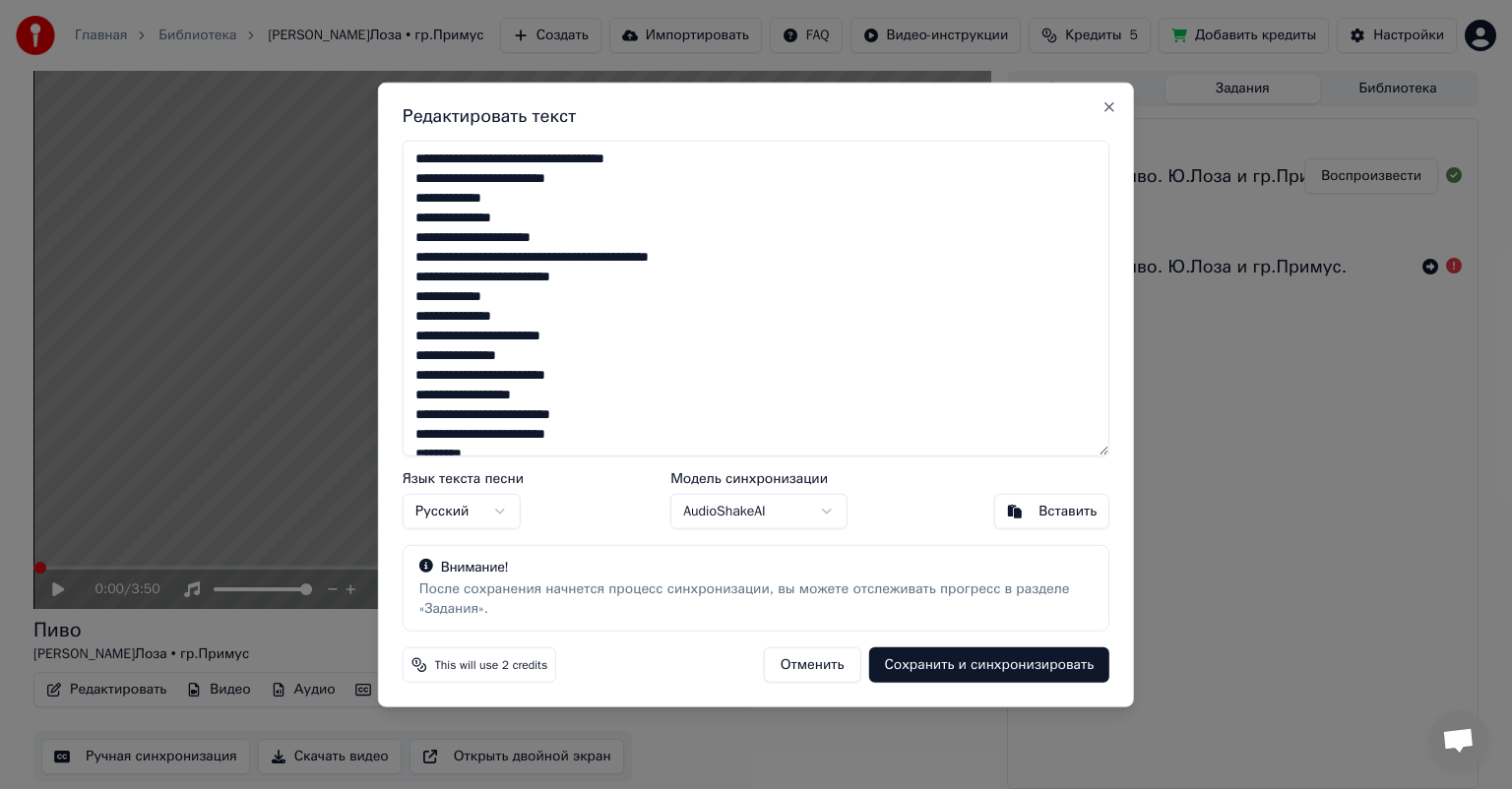 click at bounding box center [756, 298] 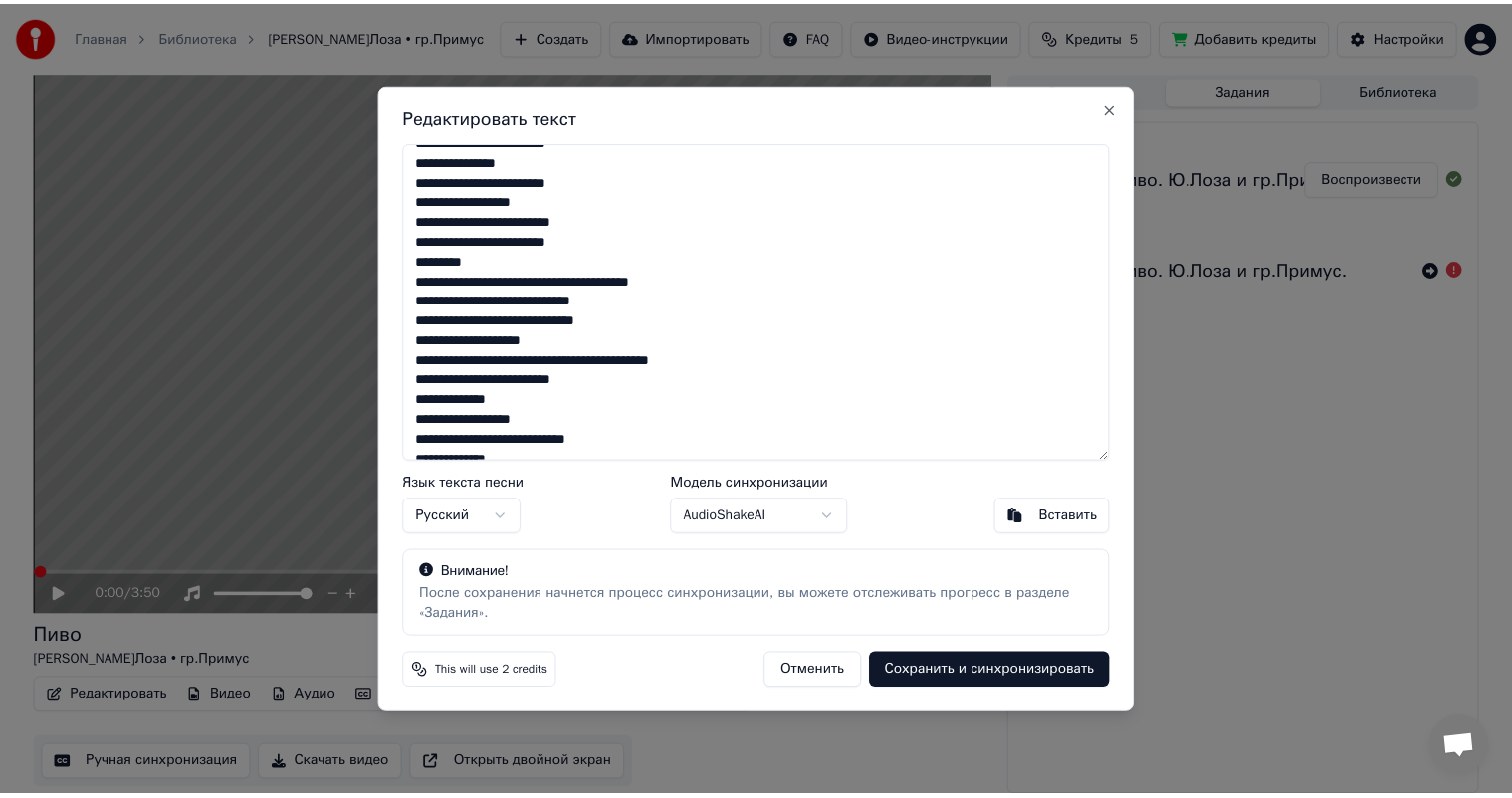 scroll, scrollTop: 199, scrollLeft: 0, axis: vertical 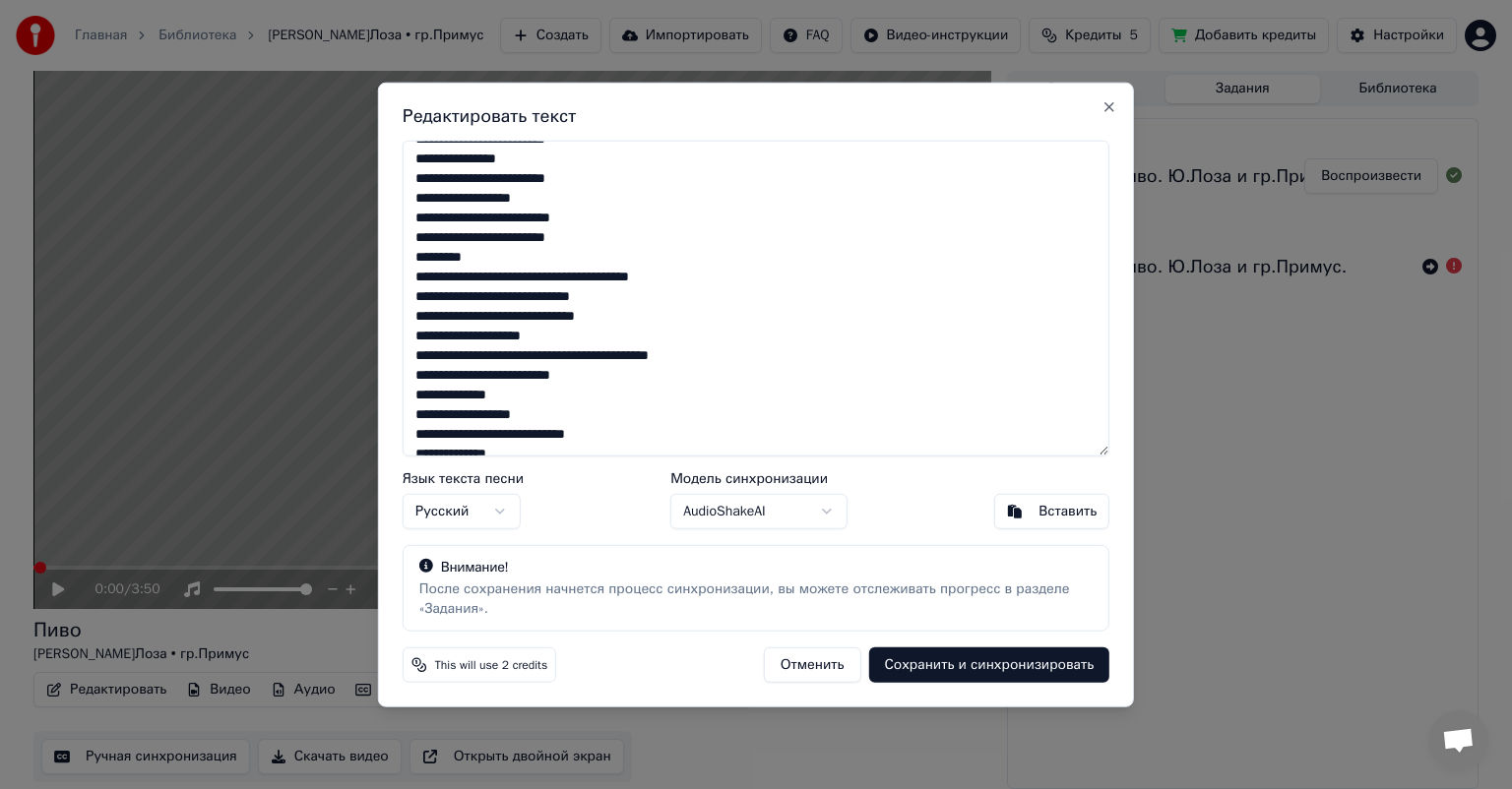 click at bounding box center [756, 298] 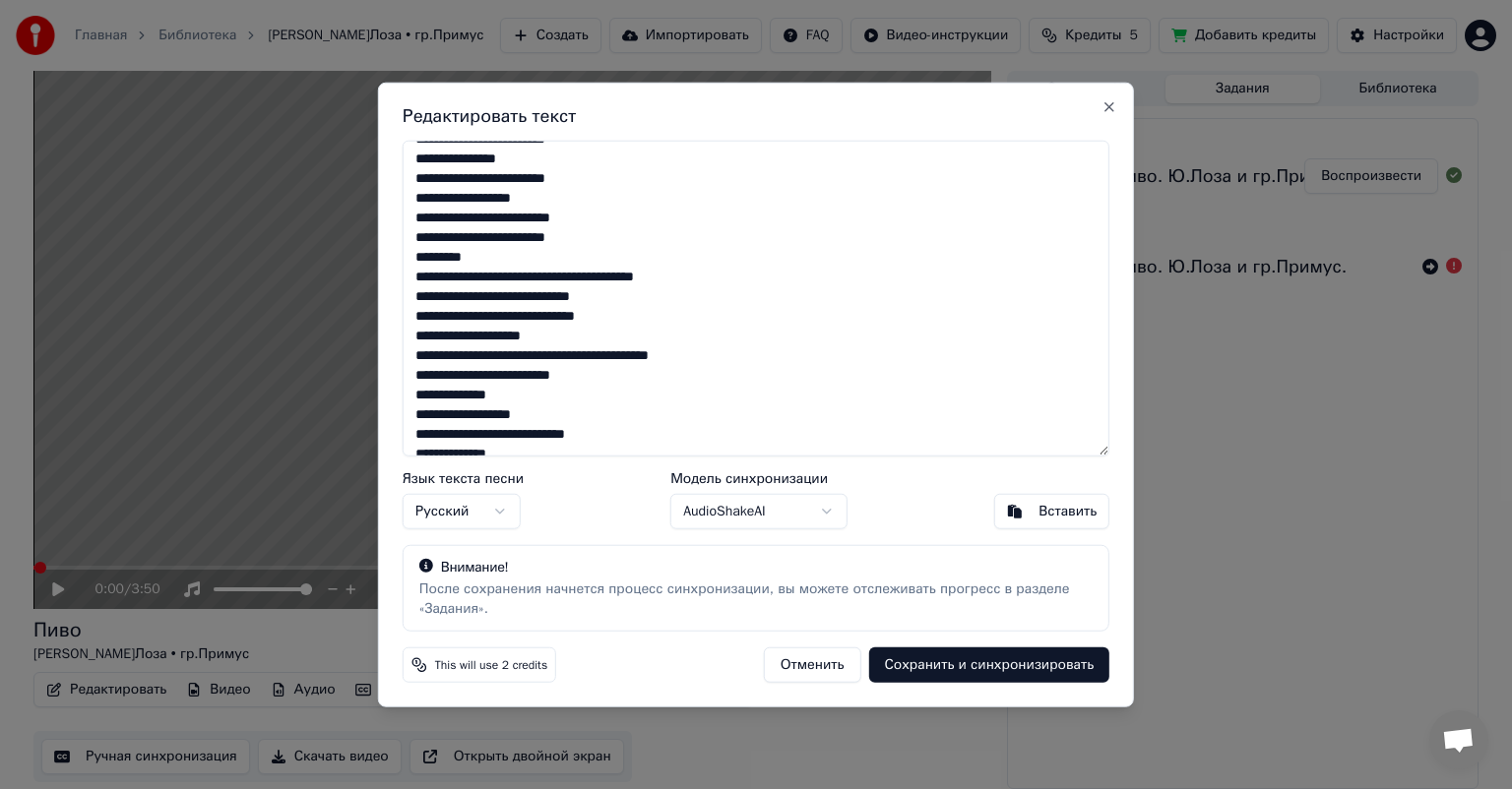type on "**********" 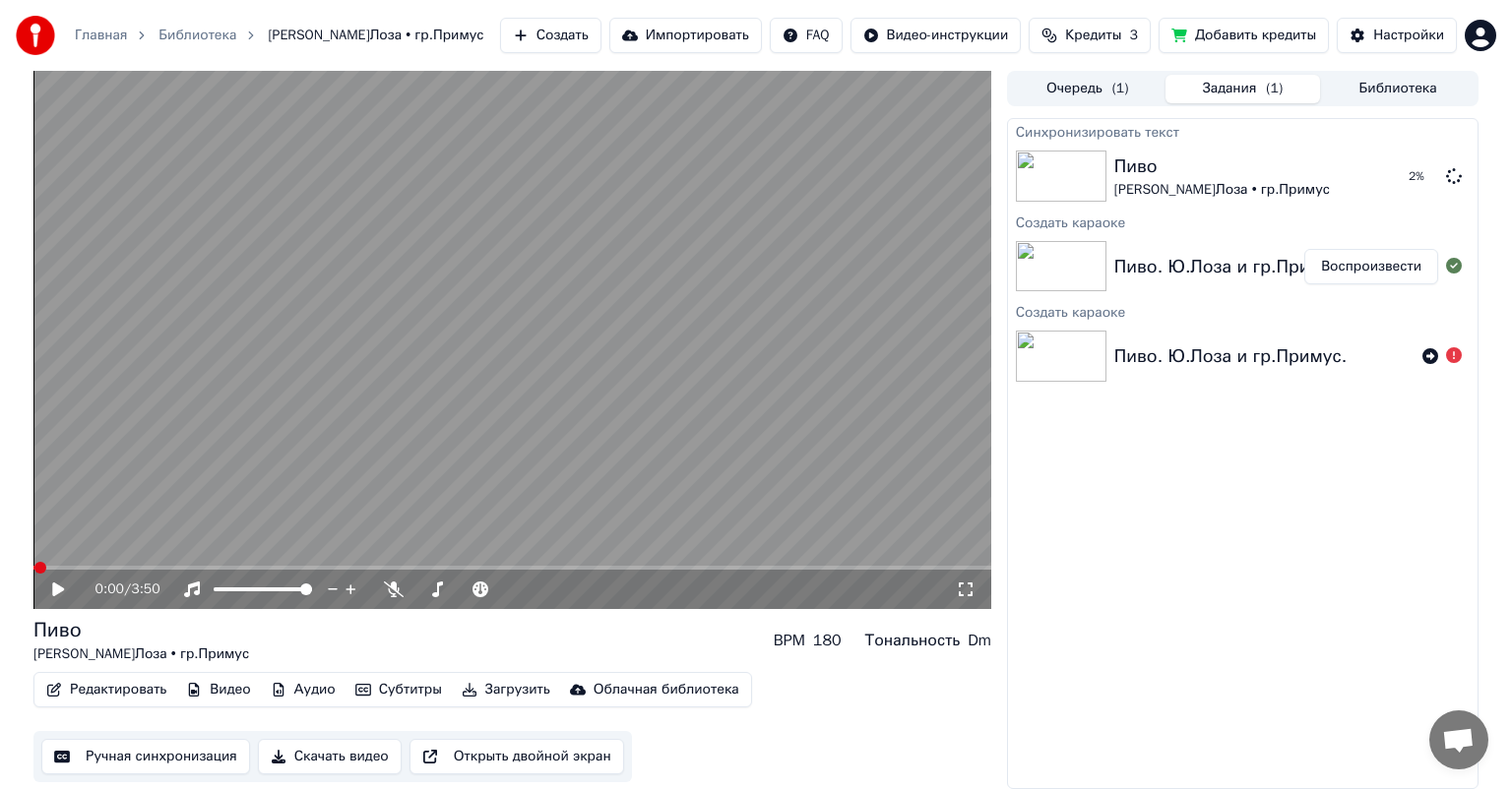 click 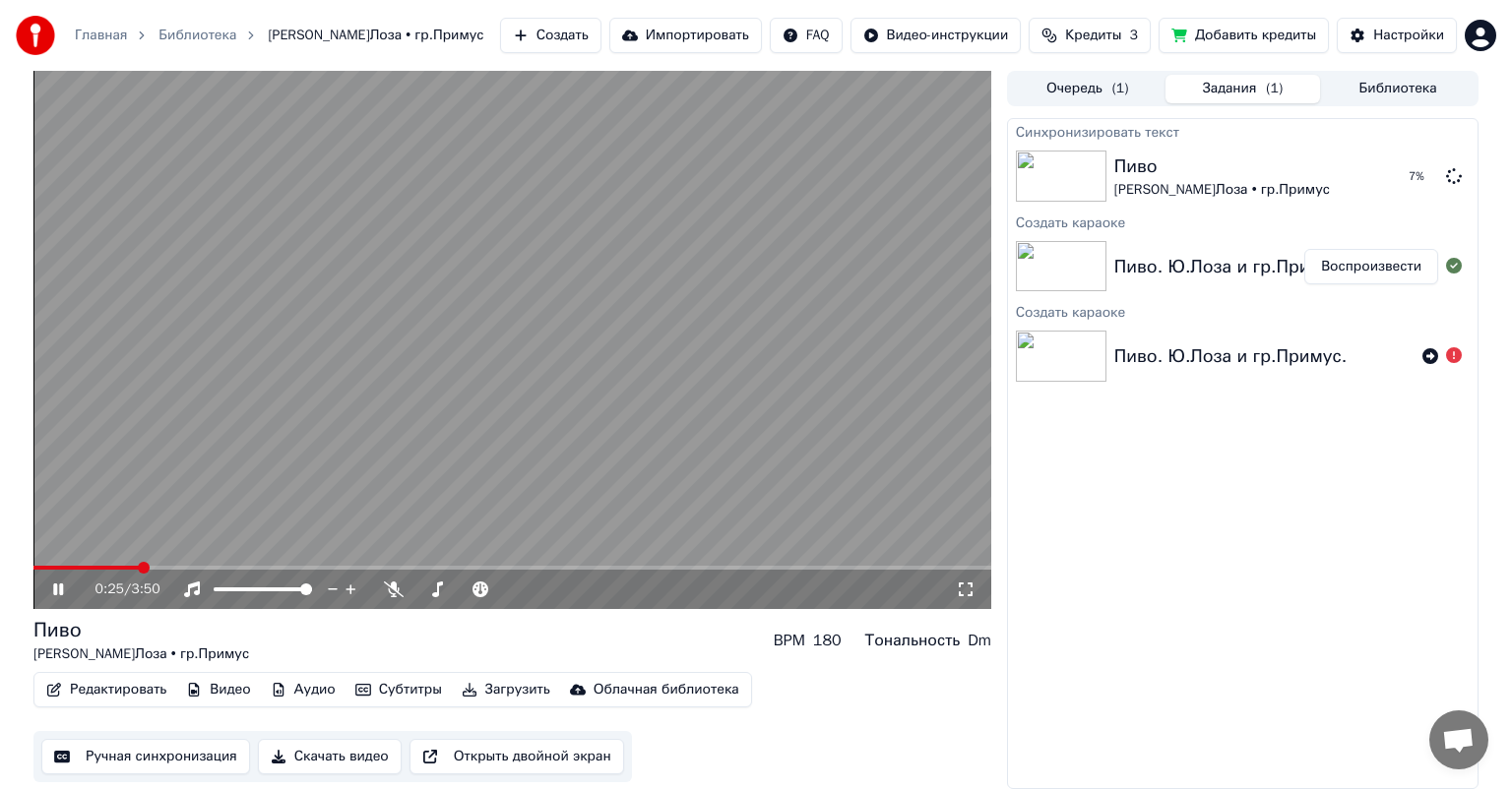 click 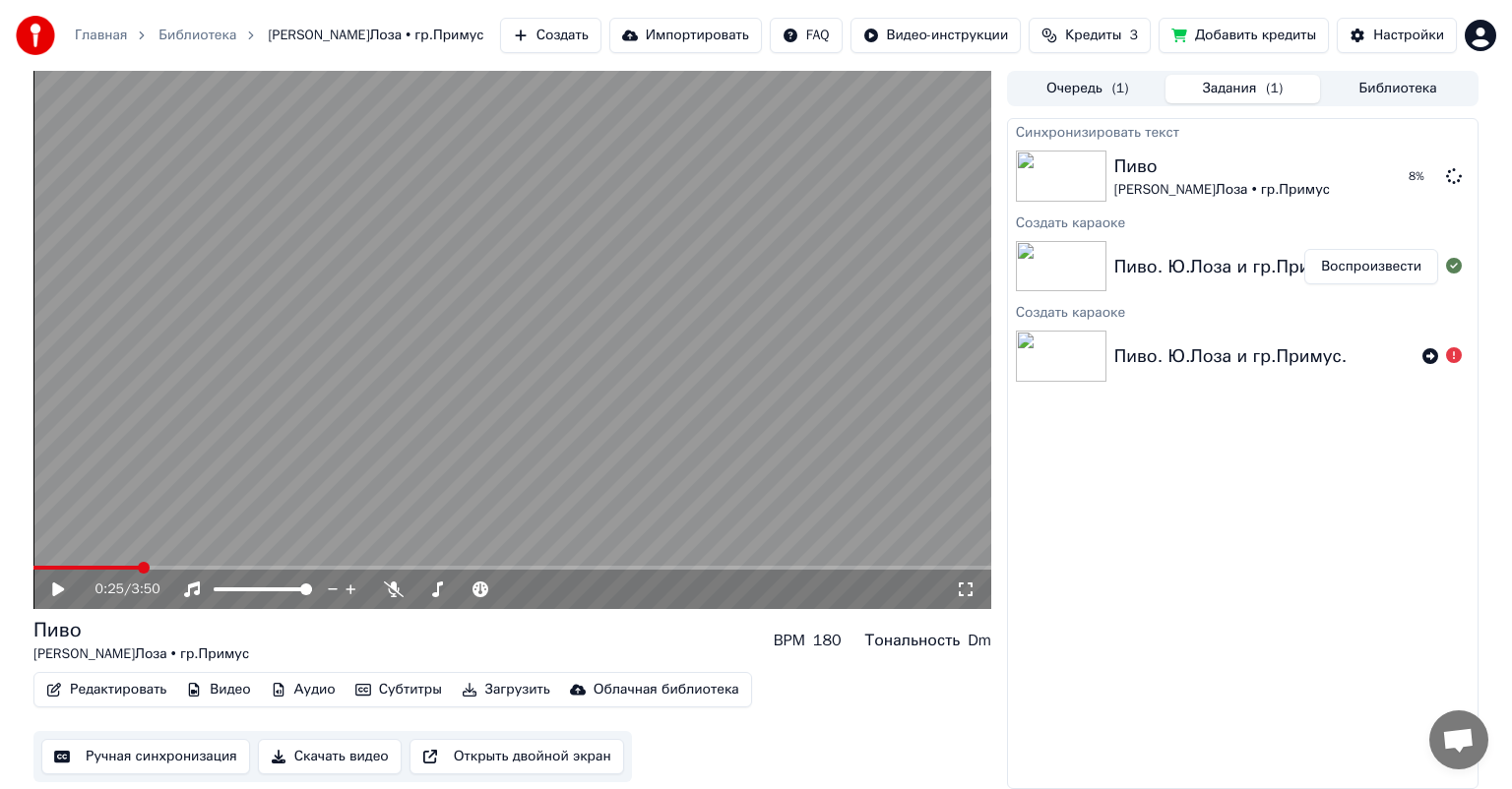 click 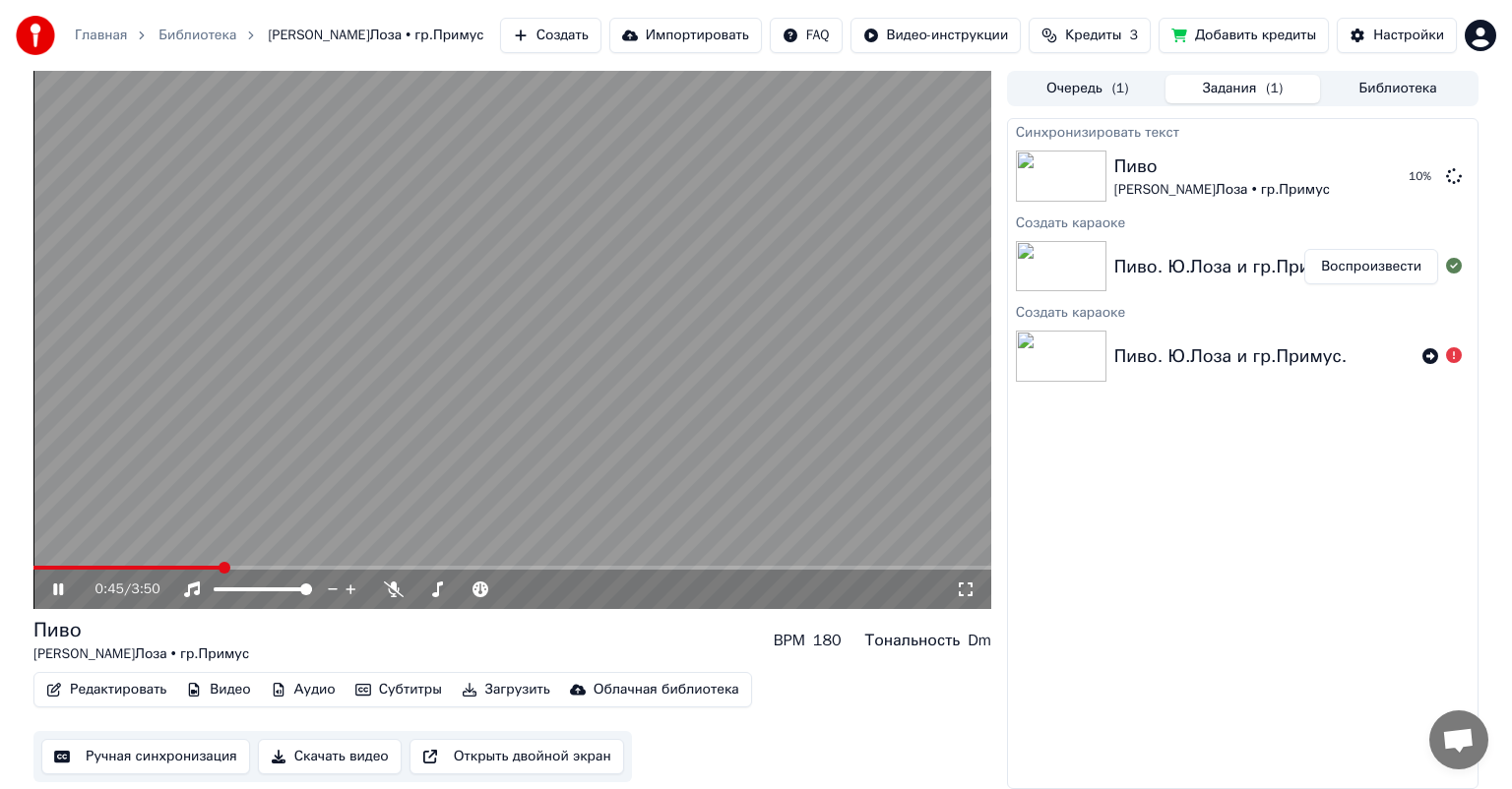 click at bounding box center (512, 568) 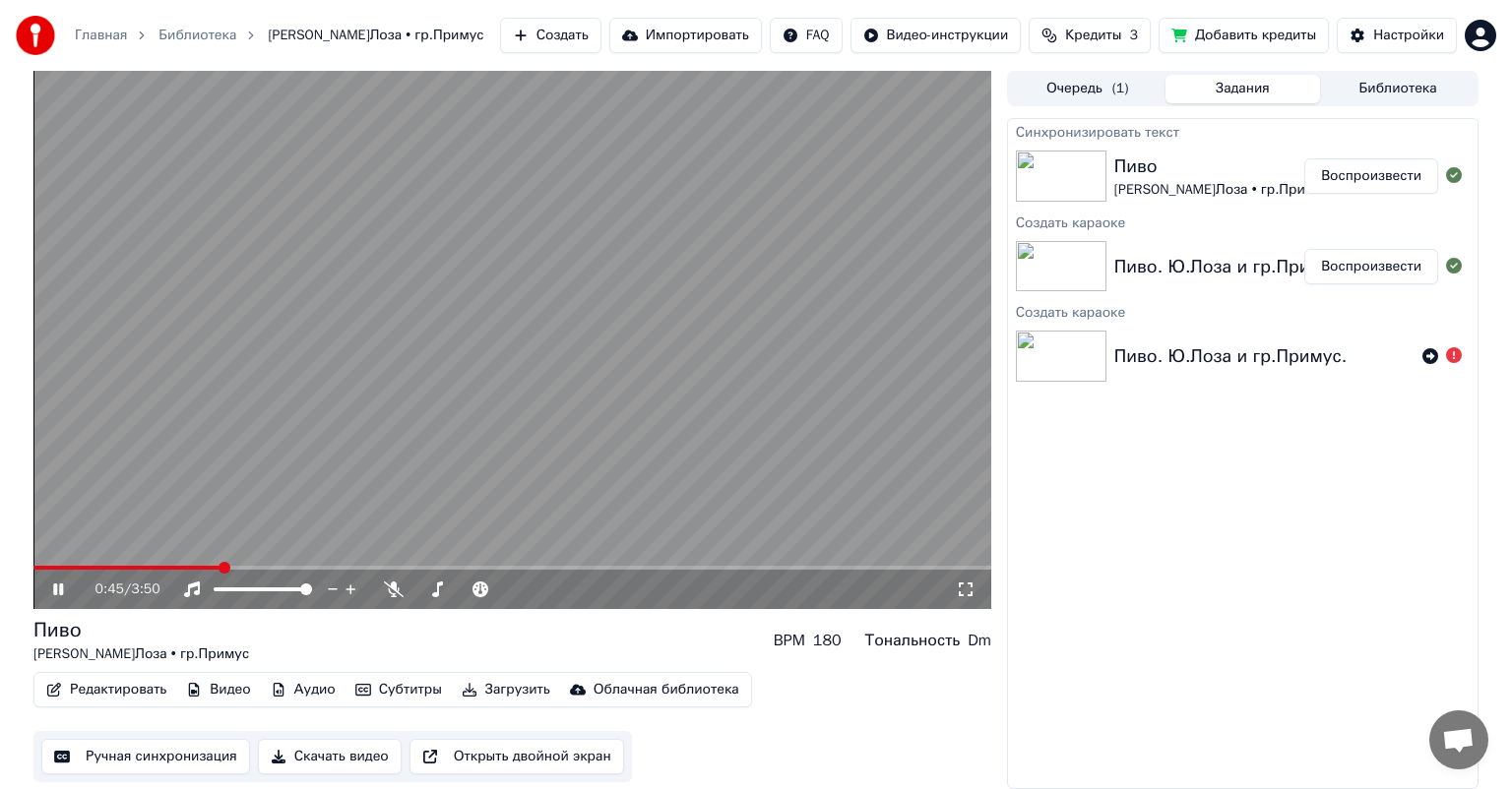click at bounding box center (512, 568) 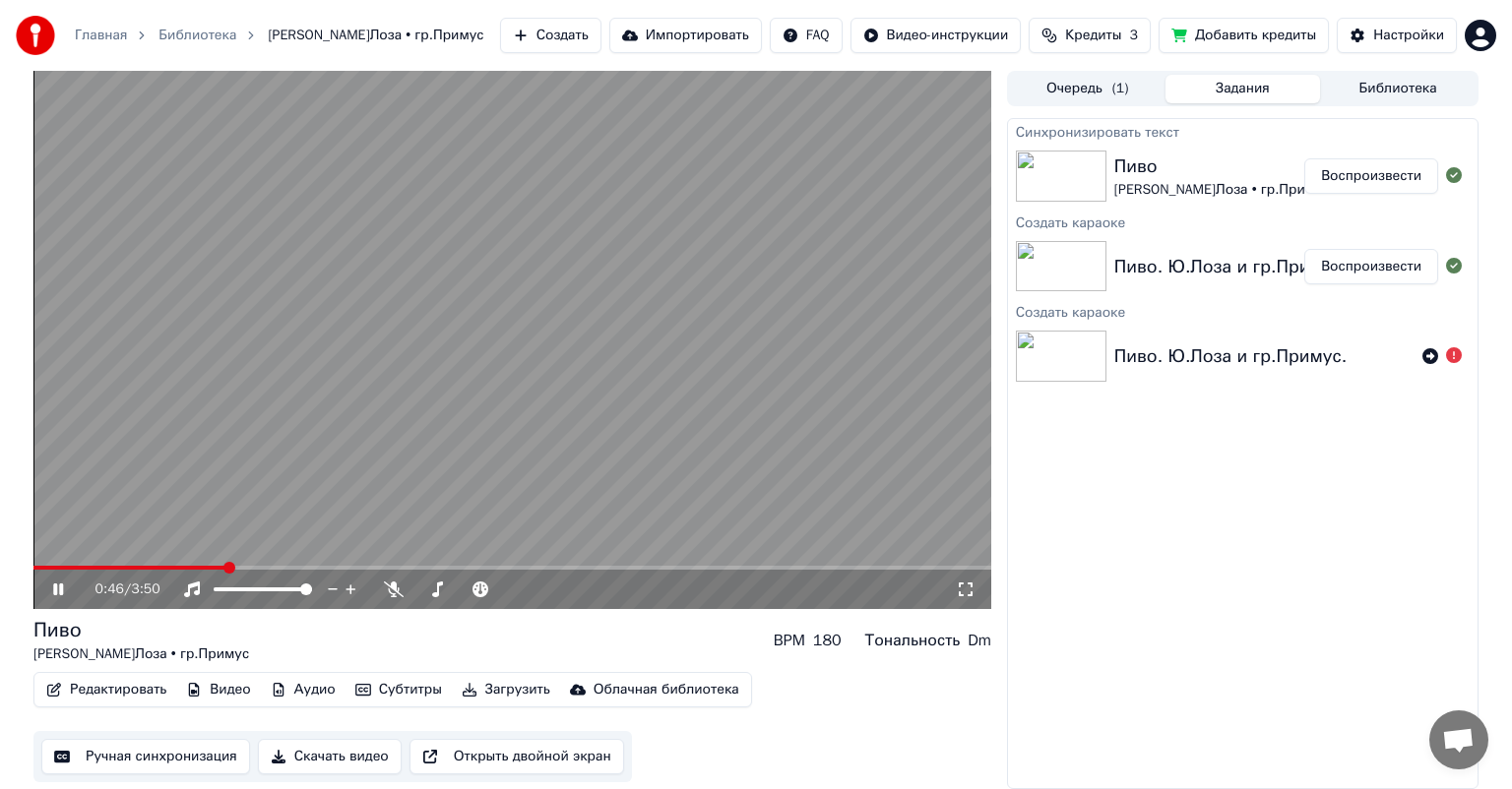 click 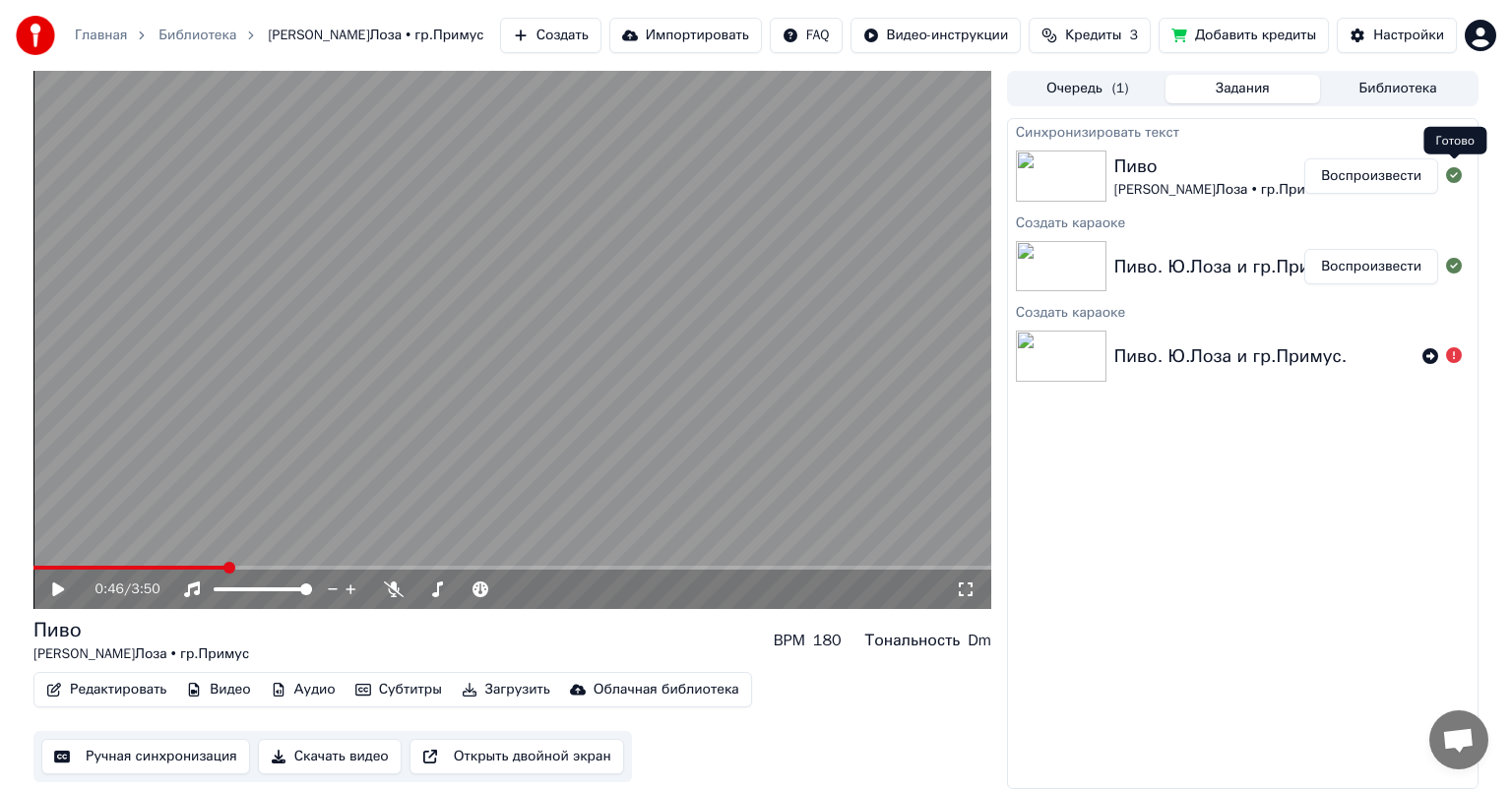 click 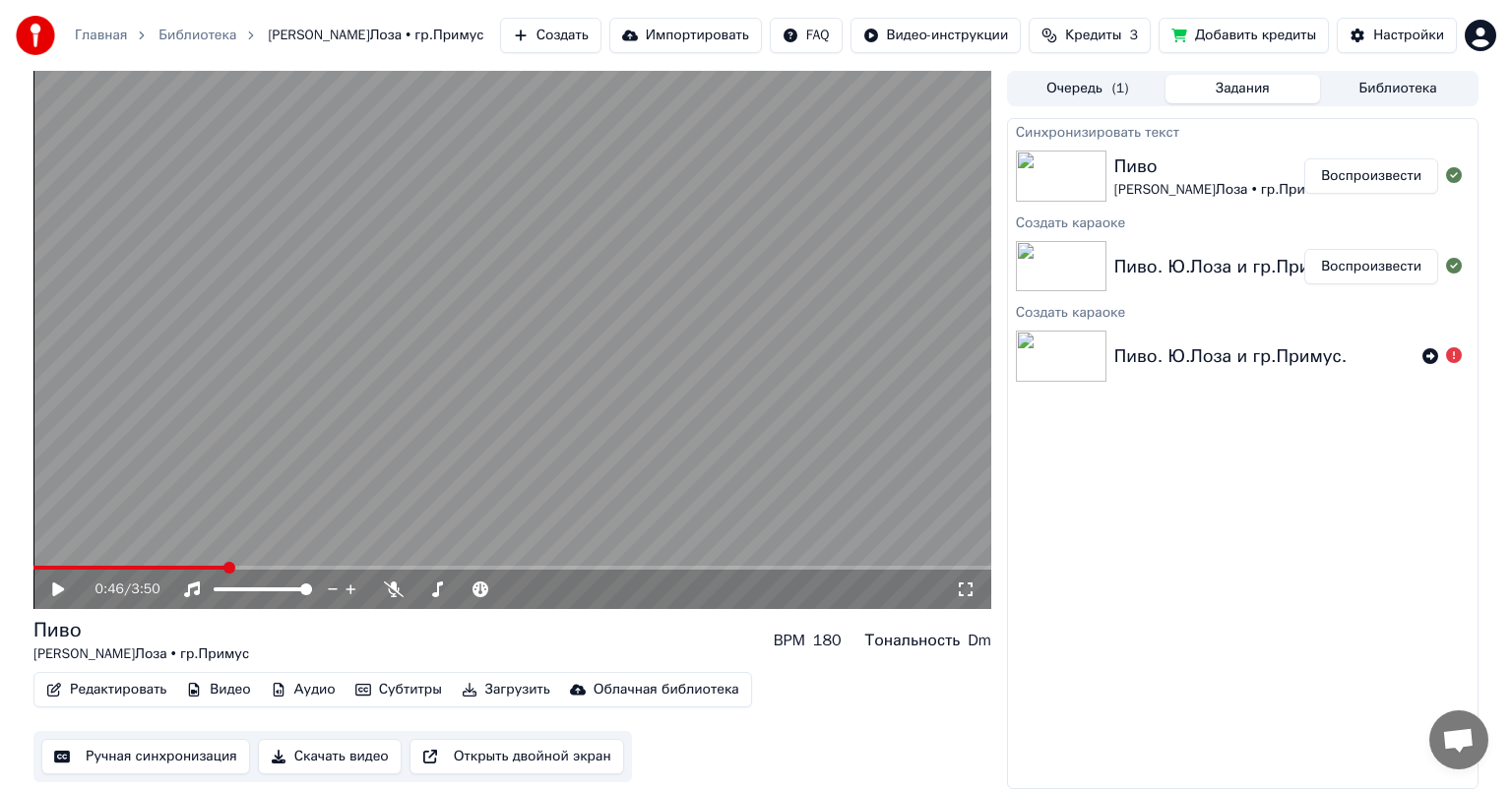 click on "Воспроизвести" at bounding box center [1371, 176] 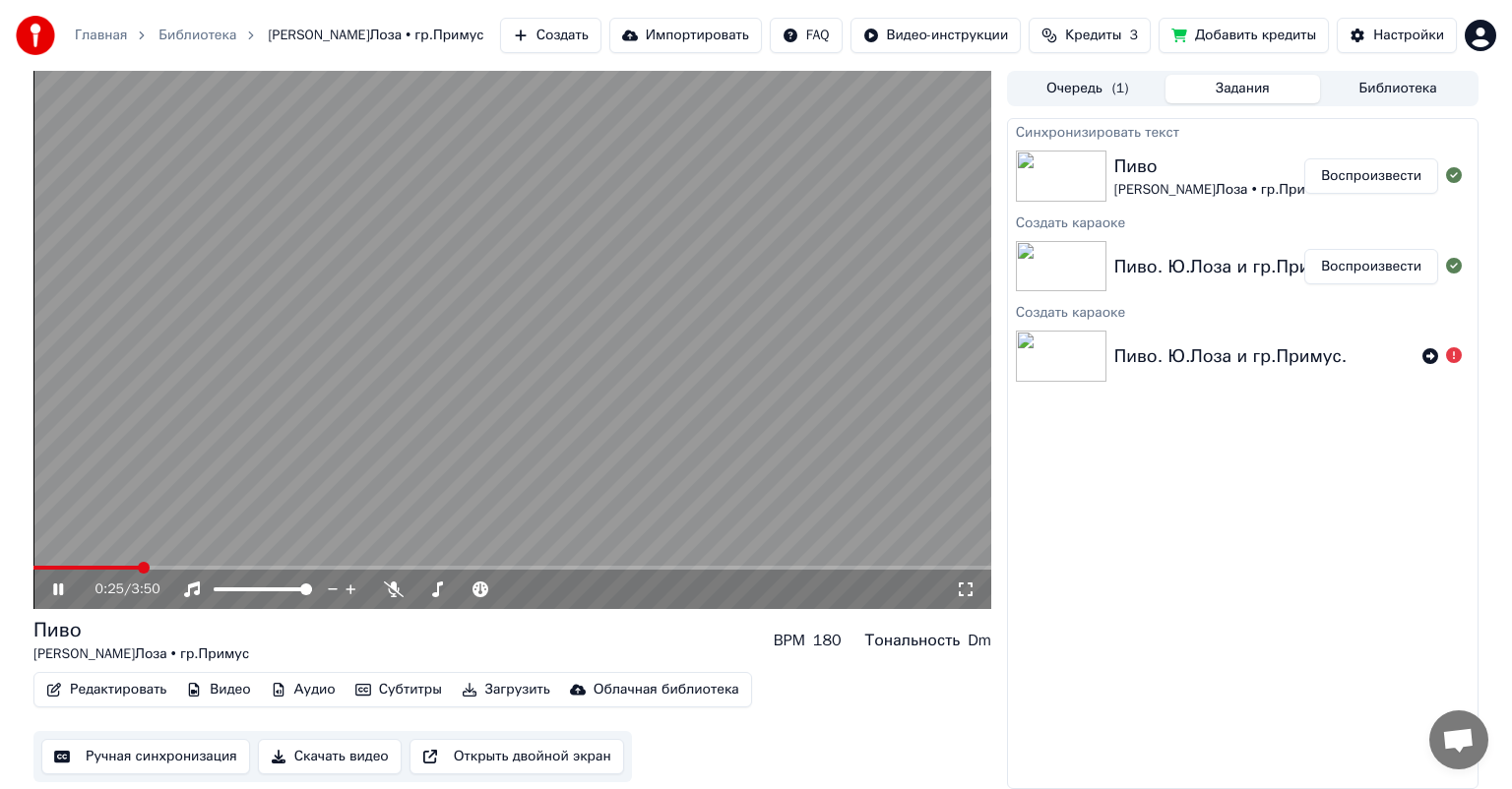 click 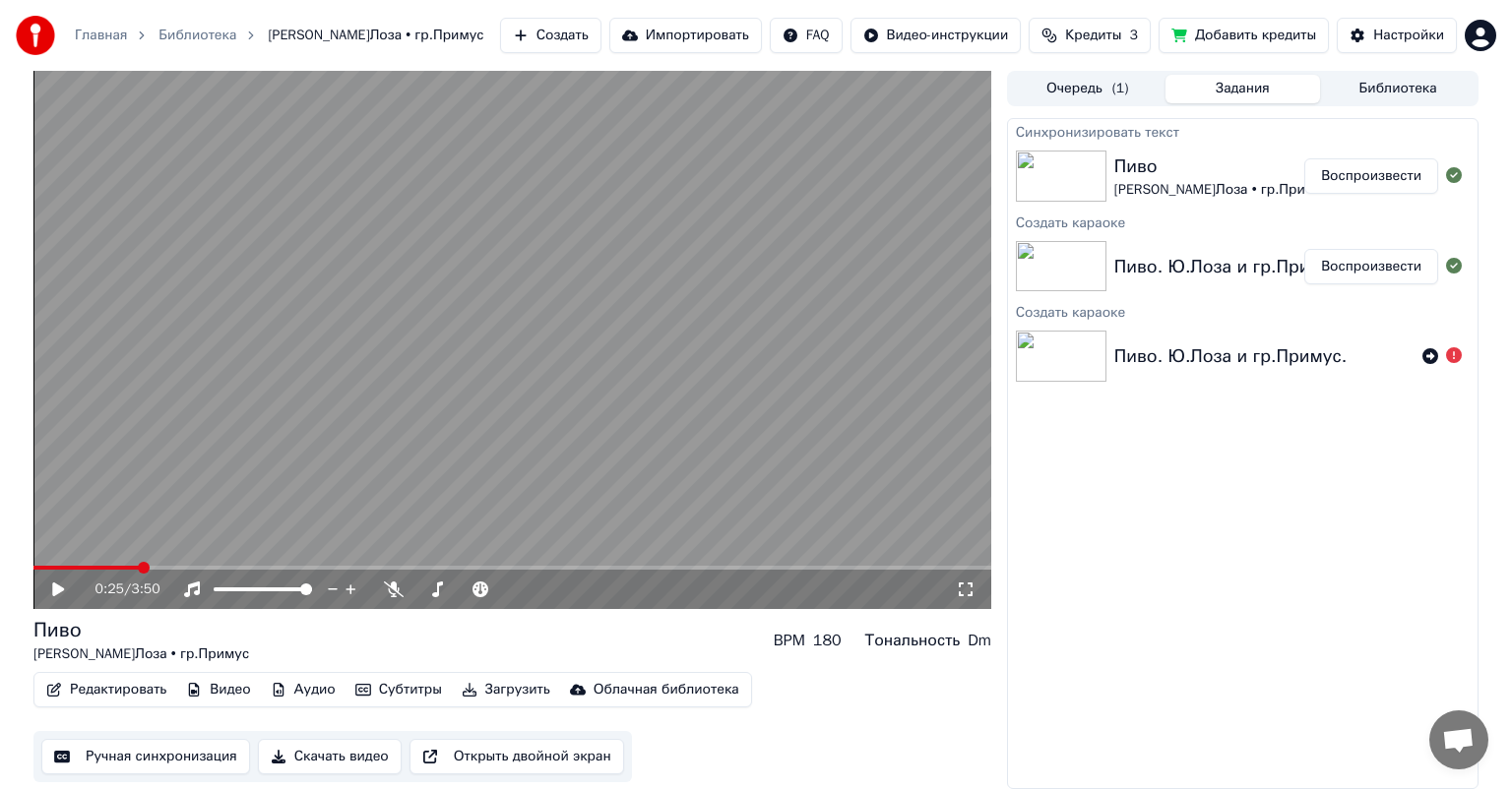 click on "Ручная синхронизация" at bounding box center [146, 757] 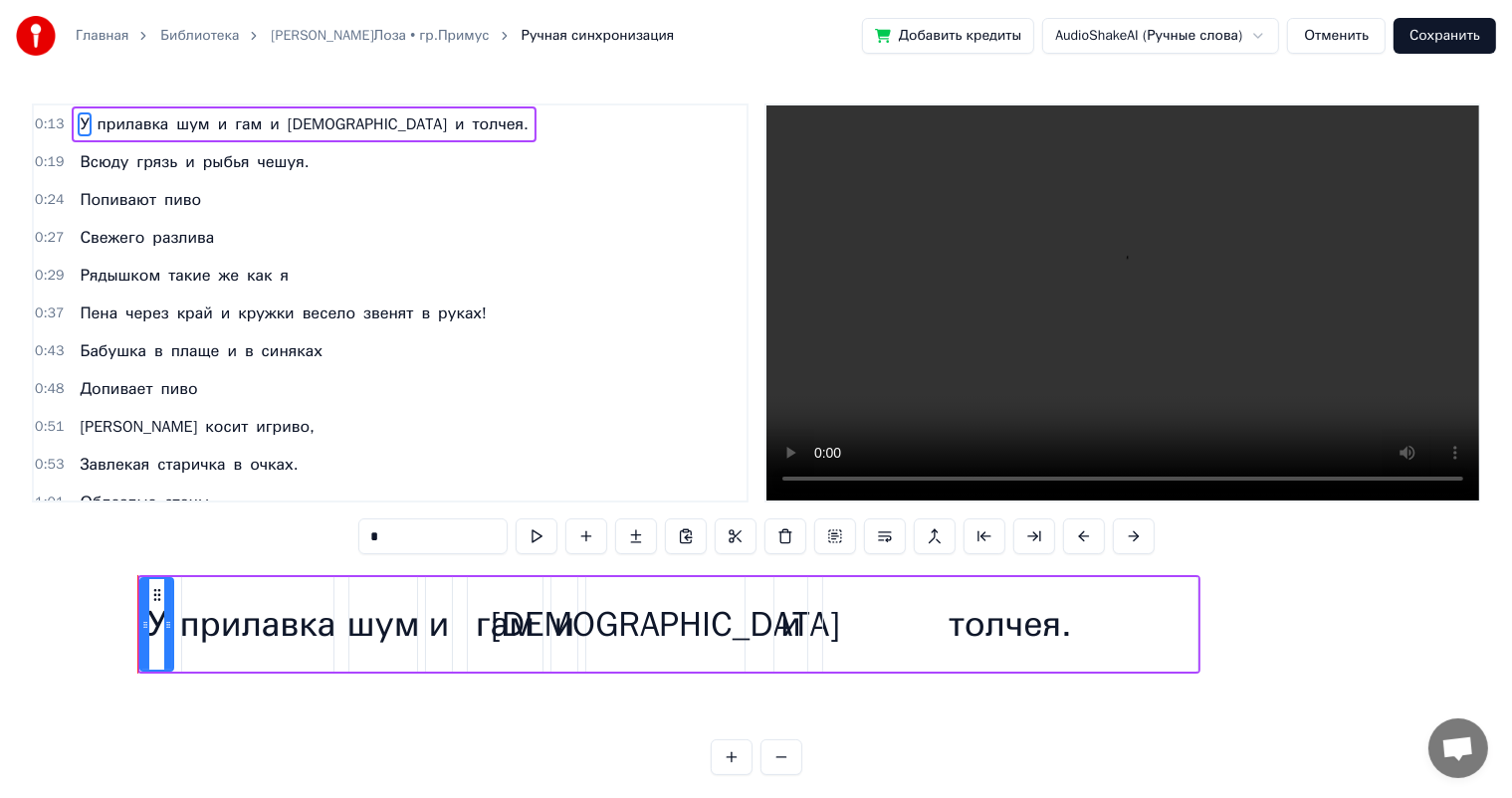 scroll, scrollTop: 0, scrollLeft: 4596, axis: horizontal 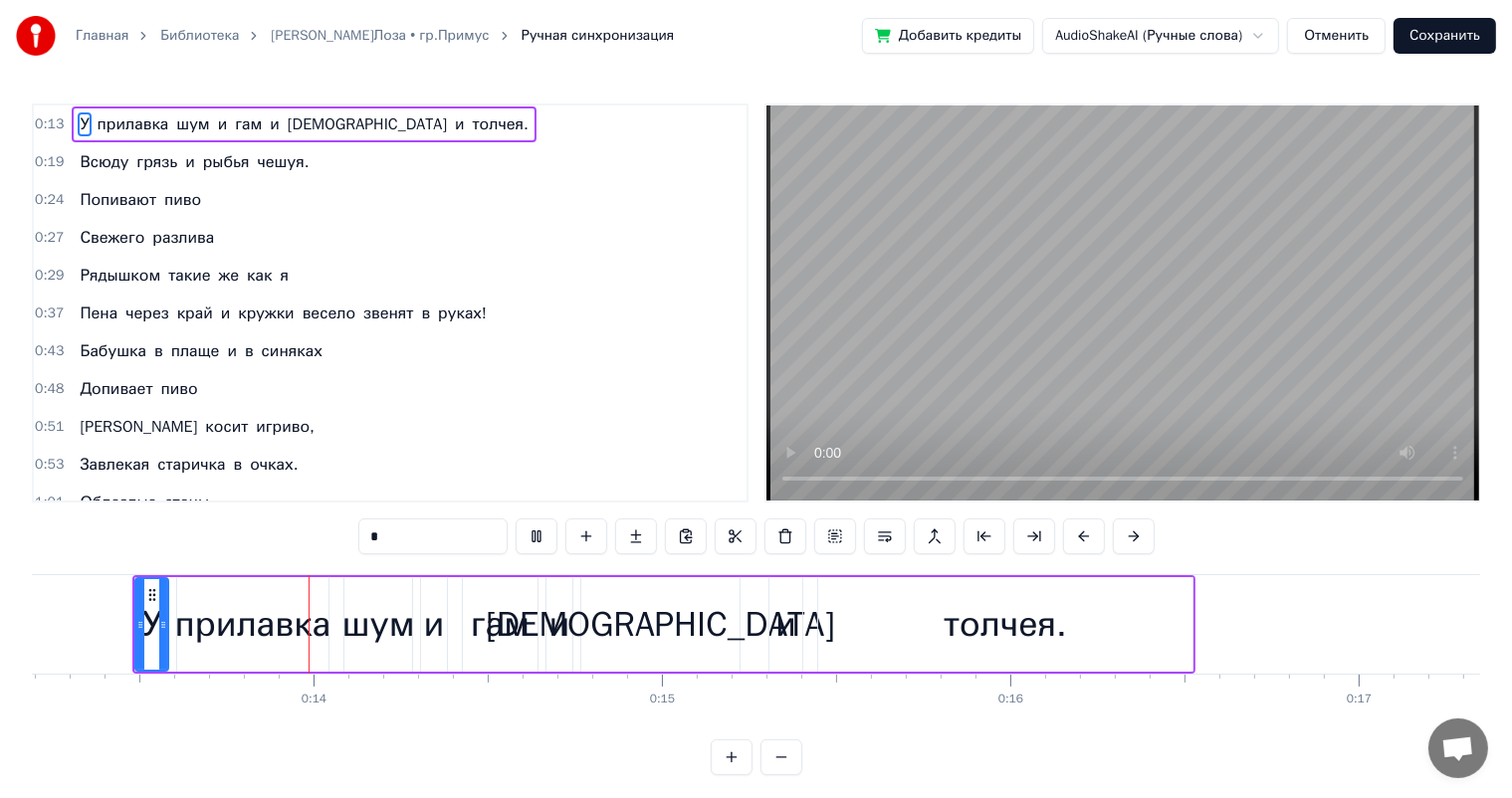 type 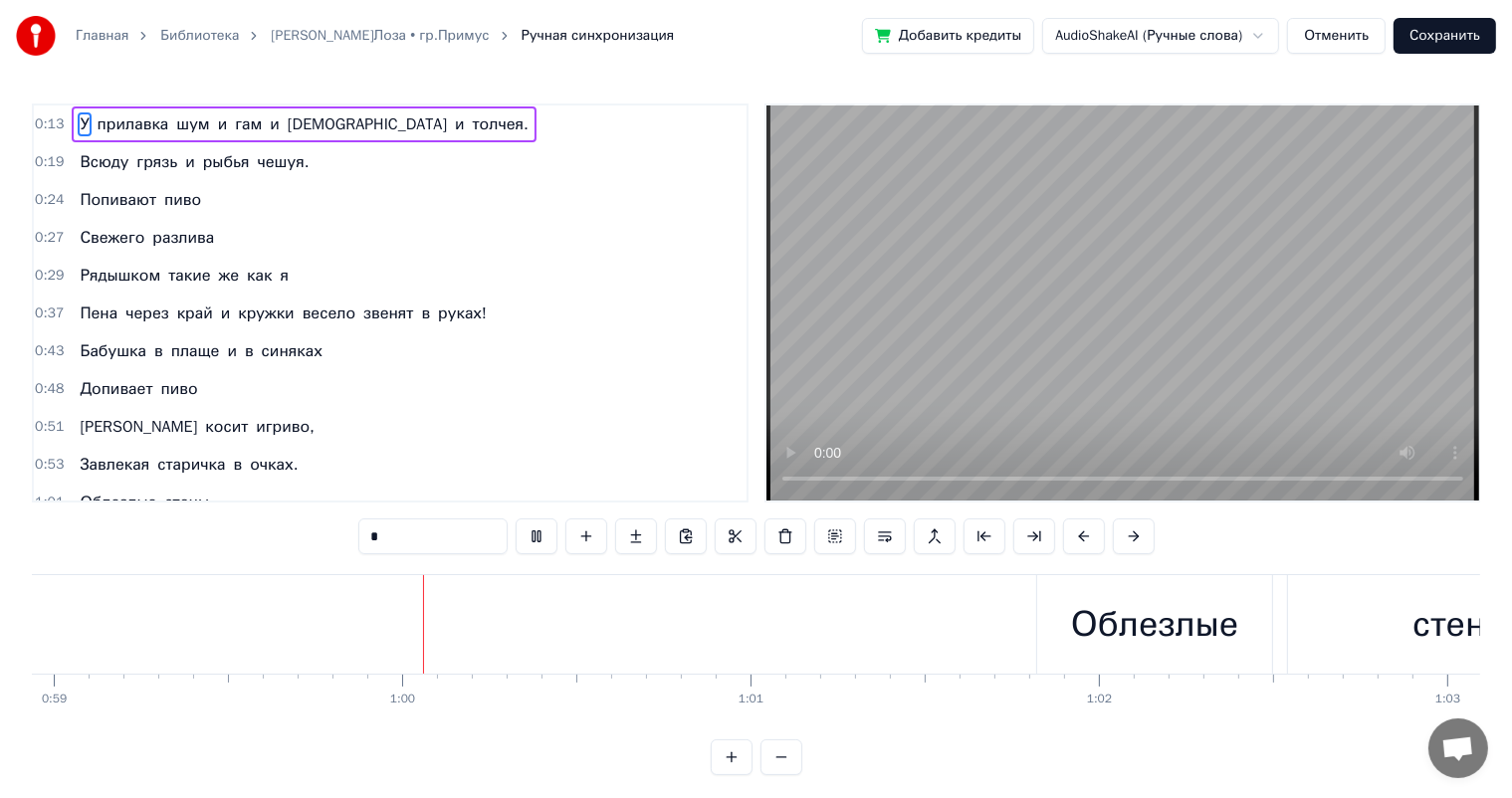scroll, scrollTop: 0, scrollLeft: 20593, axis: horizontal 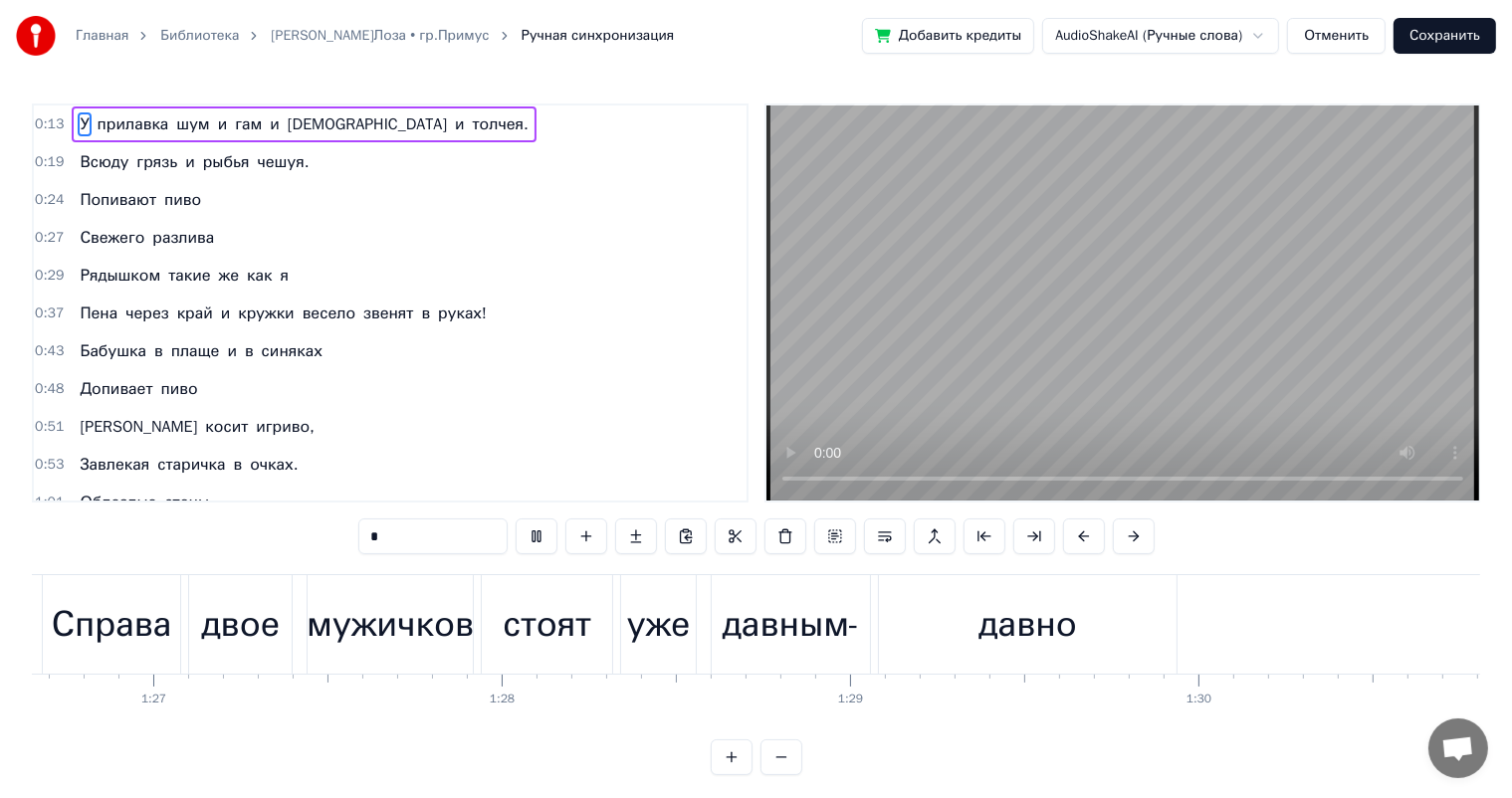 click on "Сохранить" at bounding box center (1444, 36) 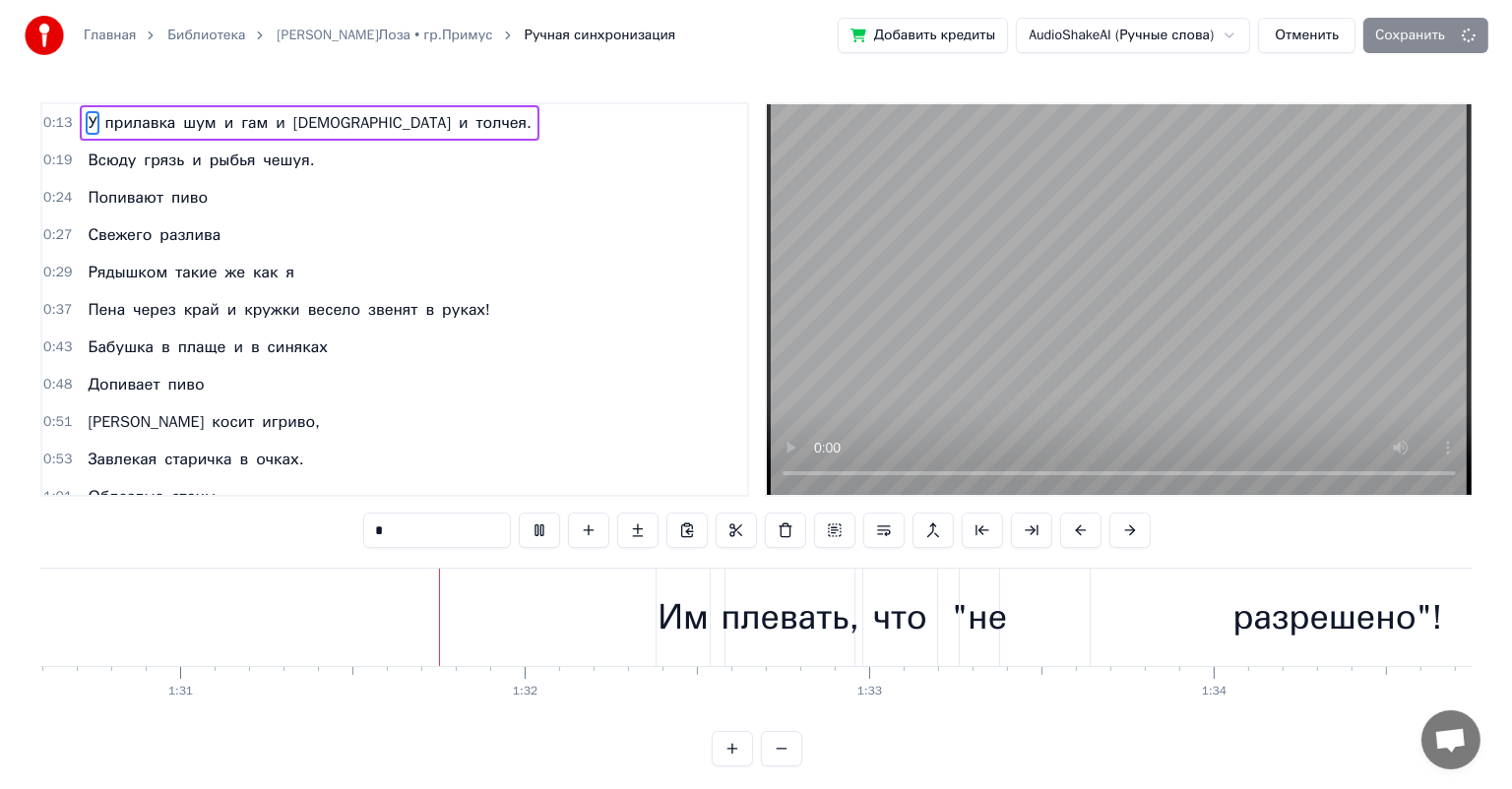 scroll, scrollTop: 0, scrollLeft: 31233, axis: horizontal 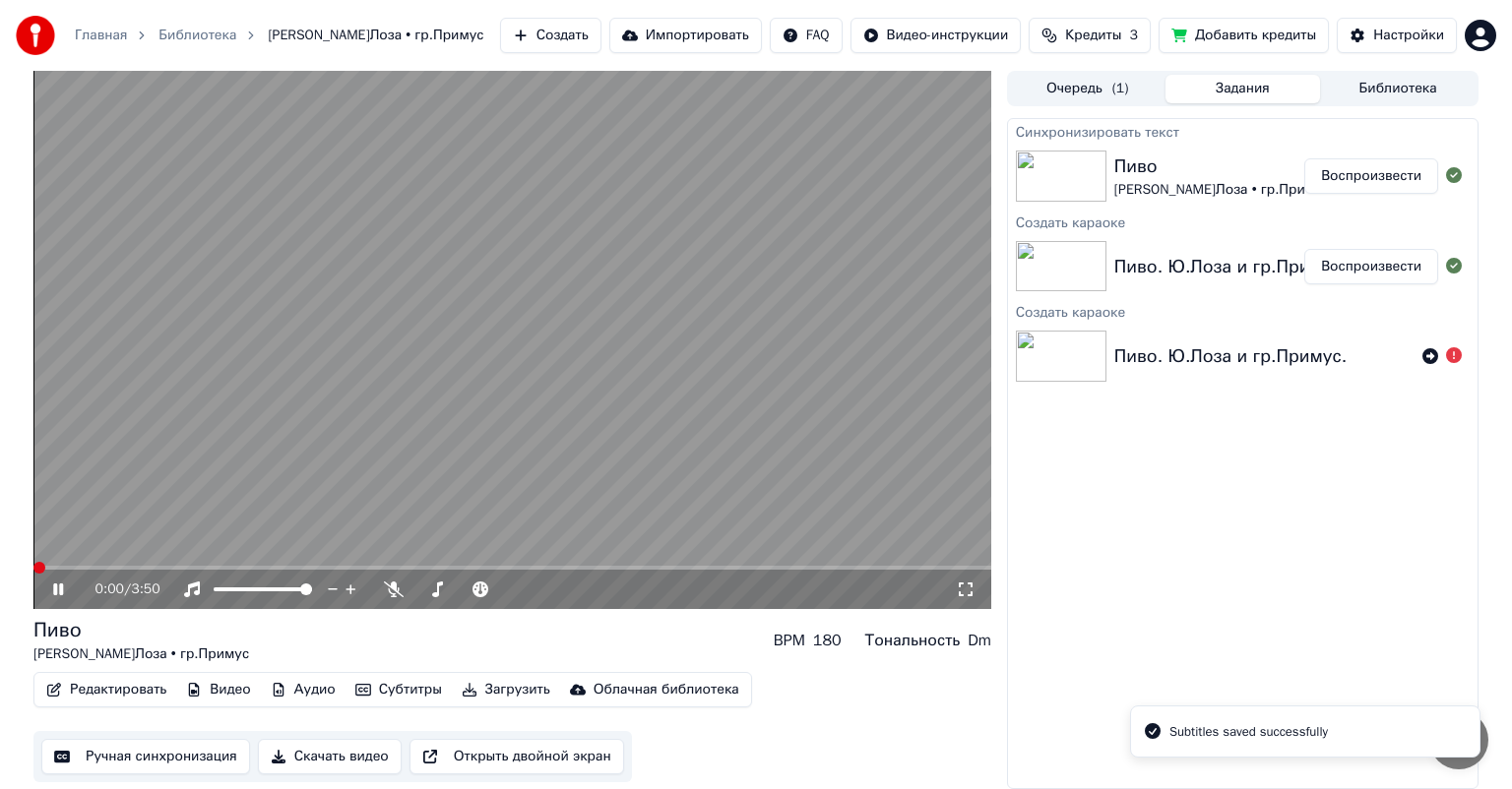 click 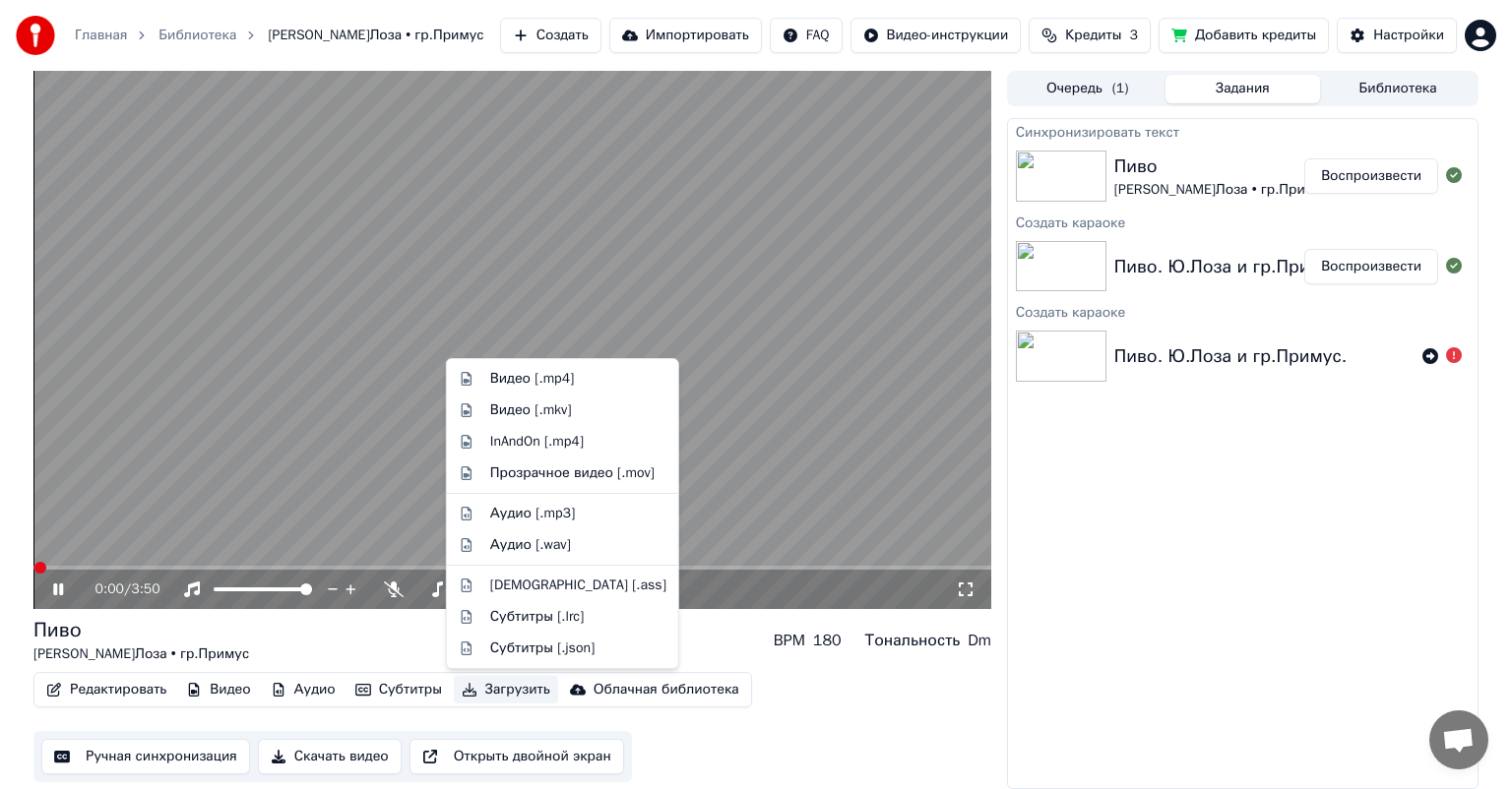 click on "Загрузить" at bounding box center (506, 690) 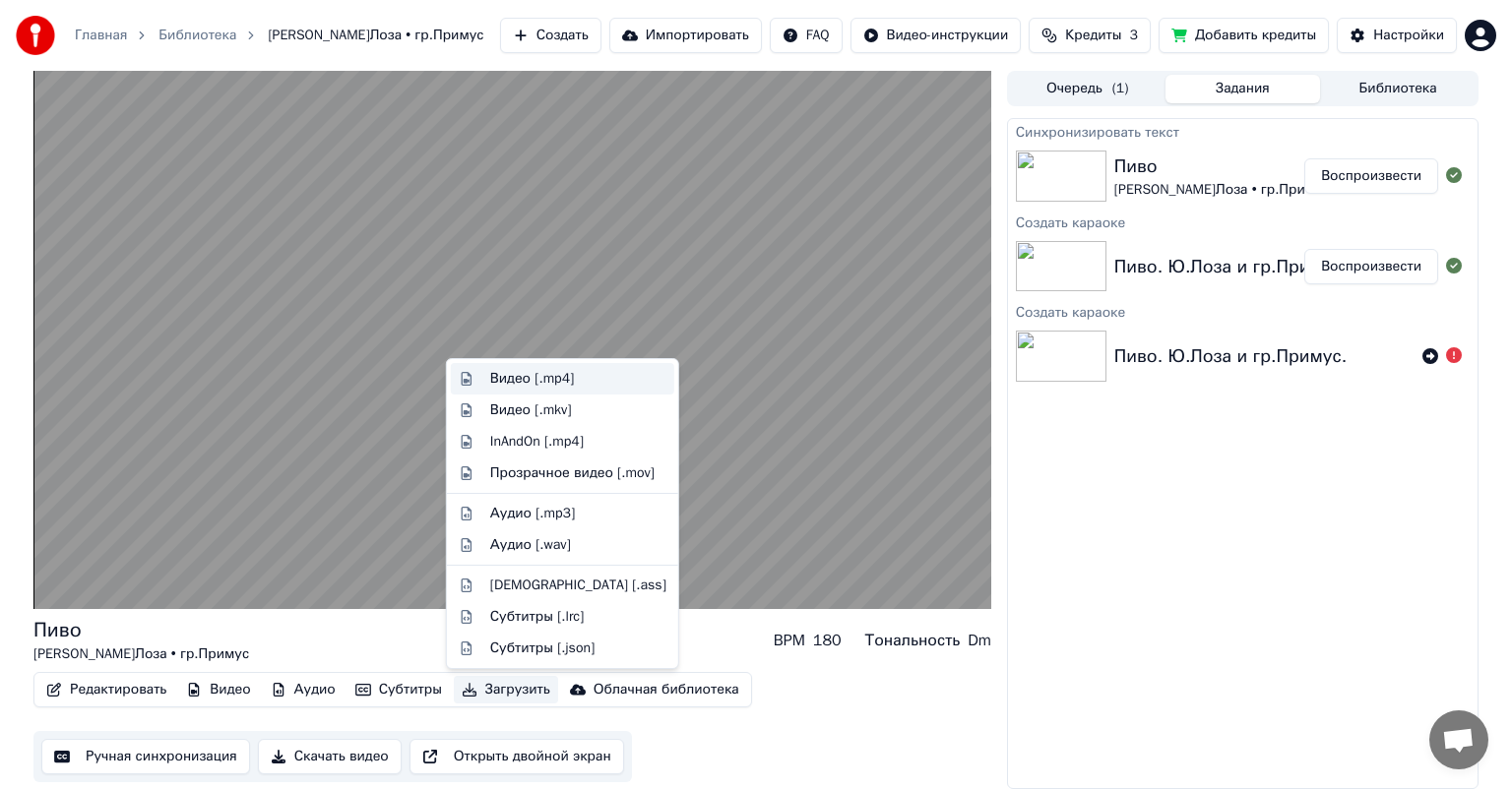 click on "Видео [.mp4]" at bounding box center (532, 379) 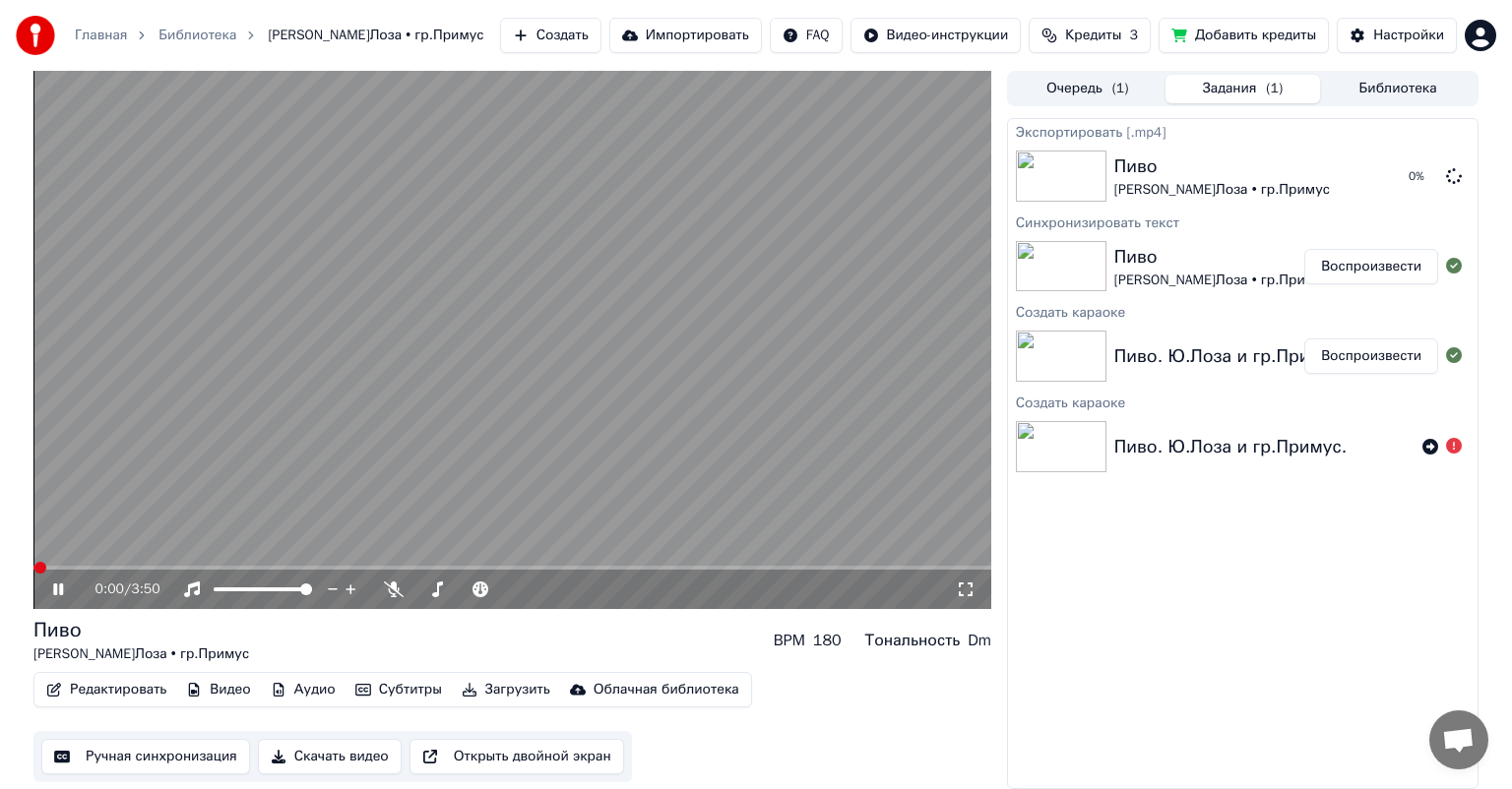 click 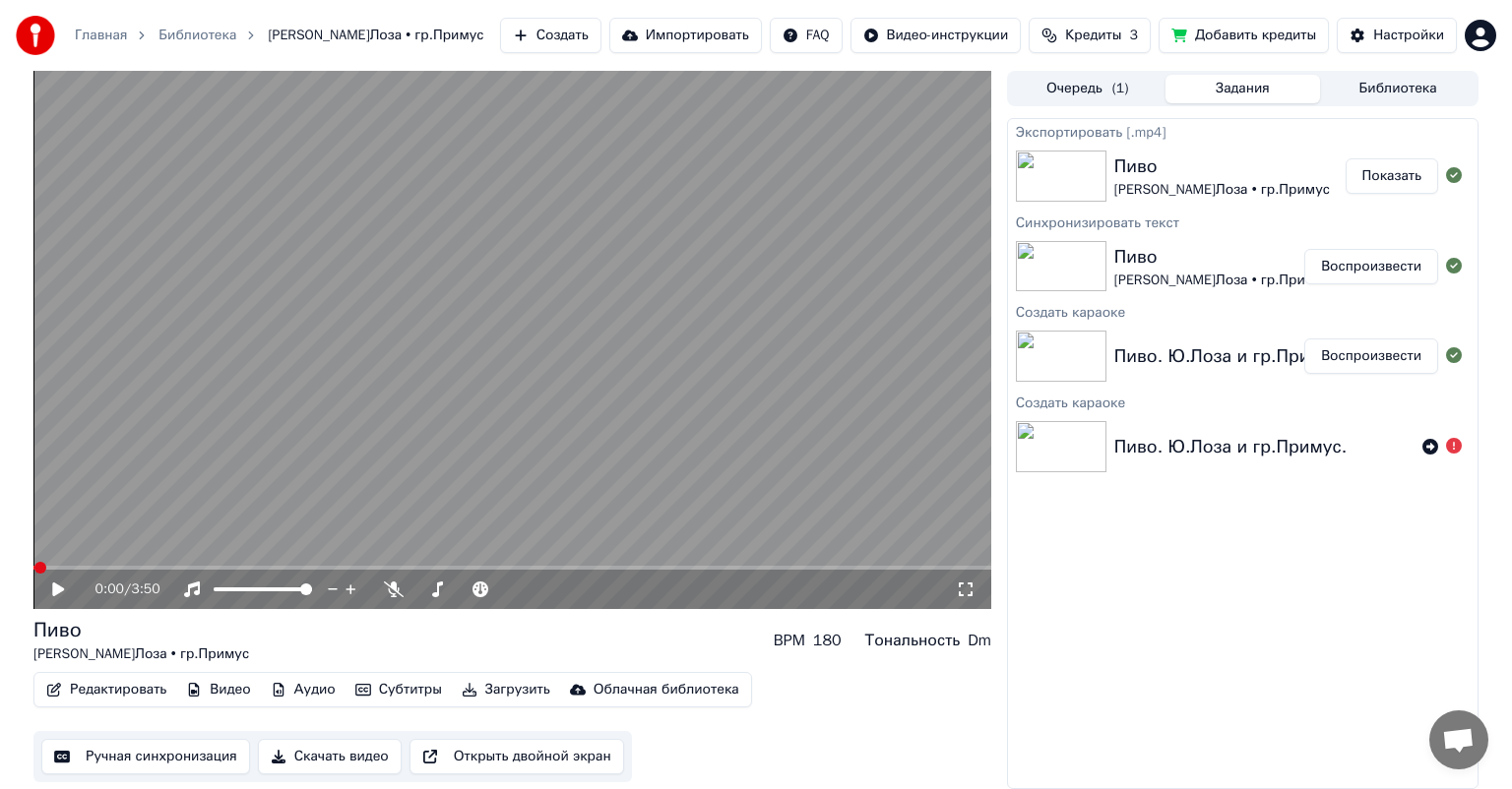 click at bounding box center (512, 339) 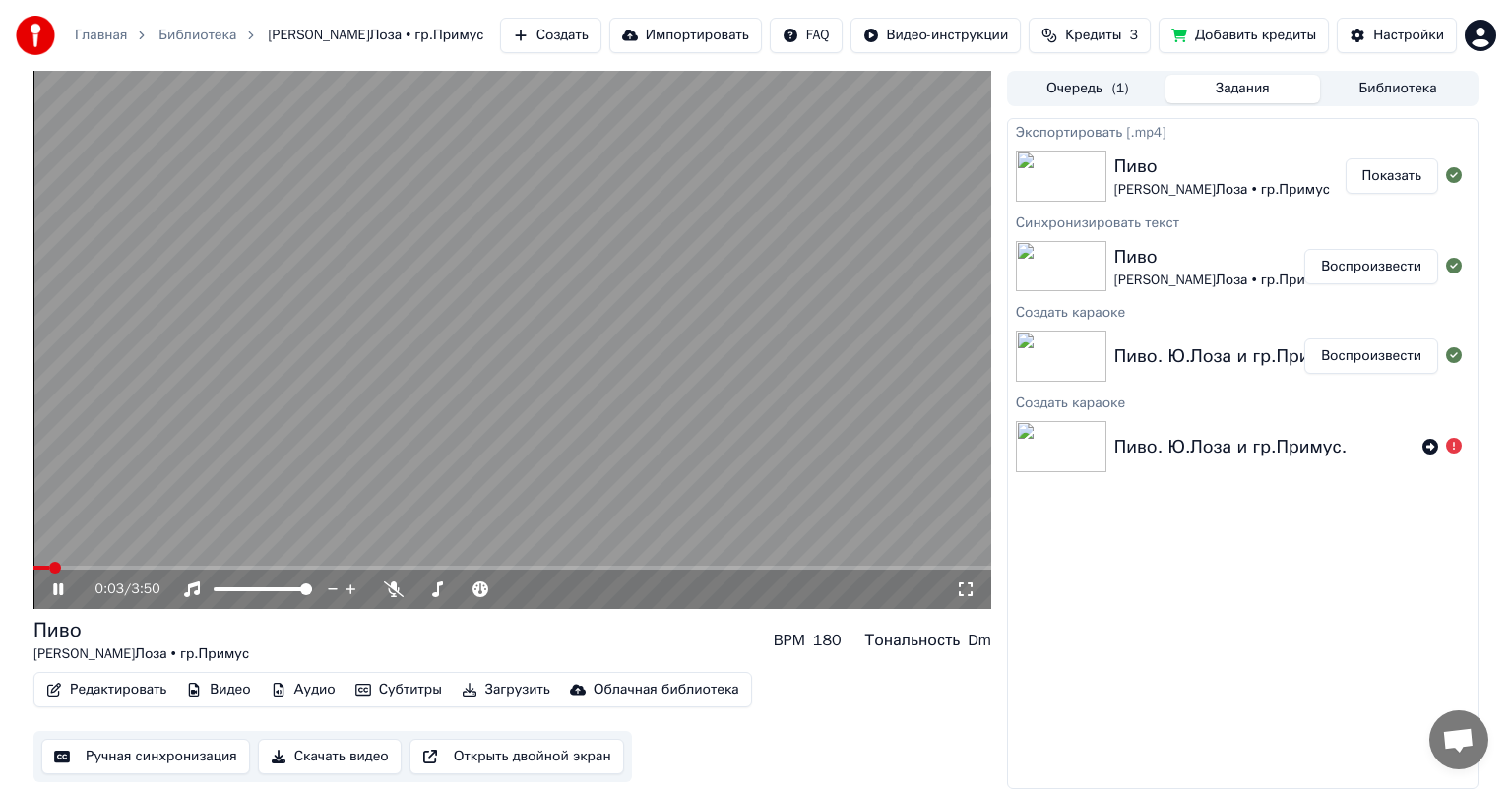 click on "Показать" at bounding box center [1392, 176] 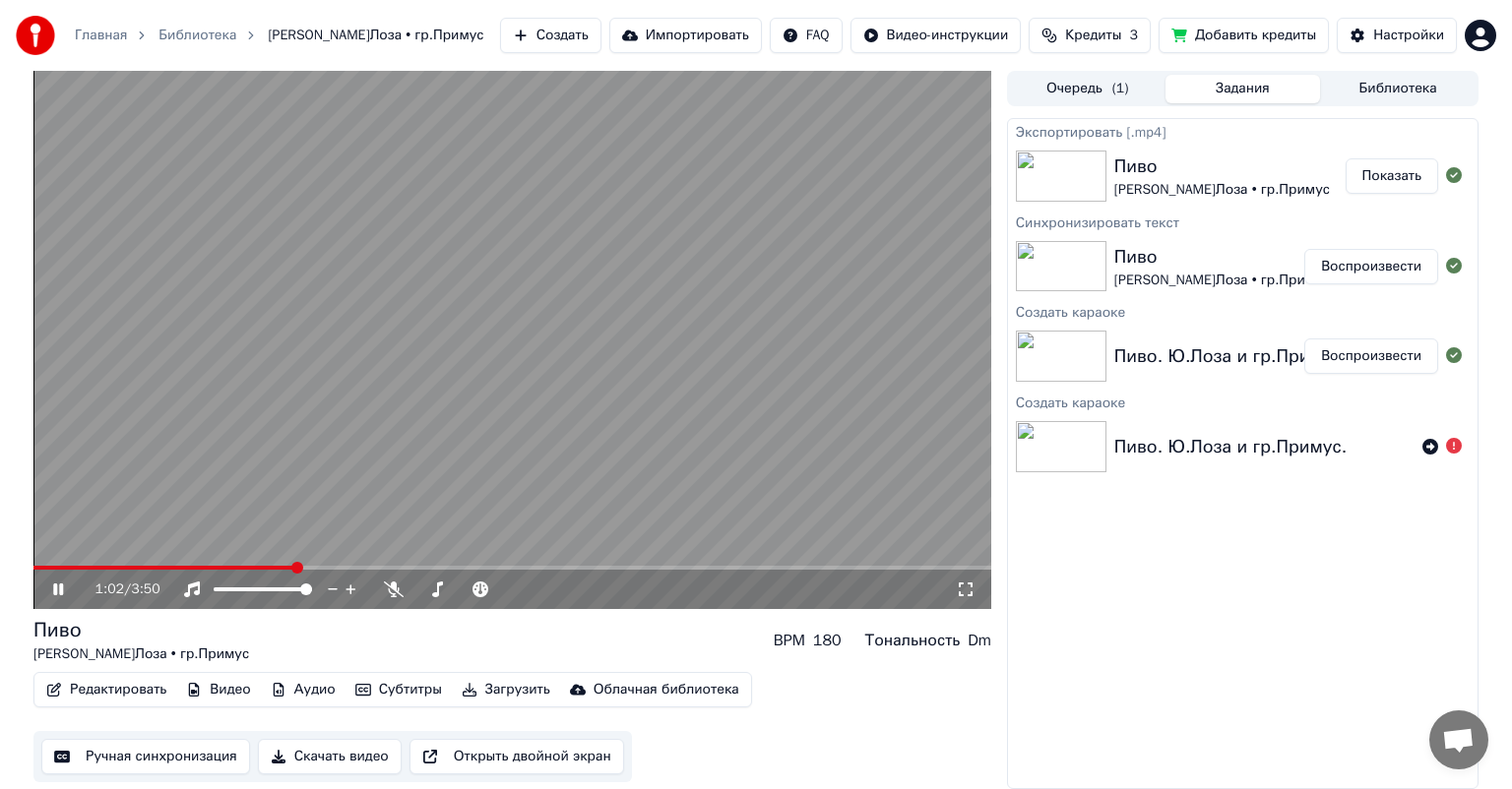 click 